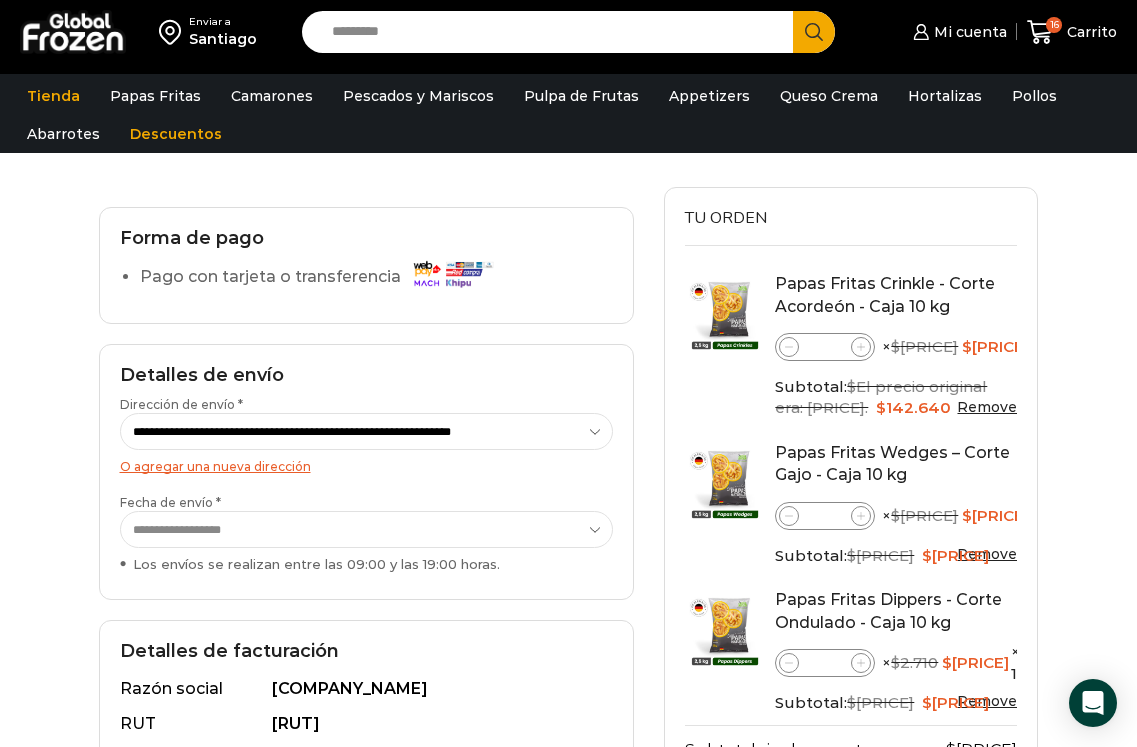scroll, scrollTop: 100, scrollLeft: 0, axis: vertical 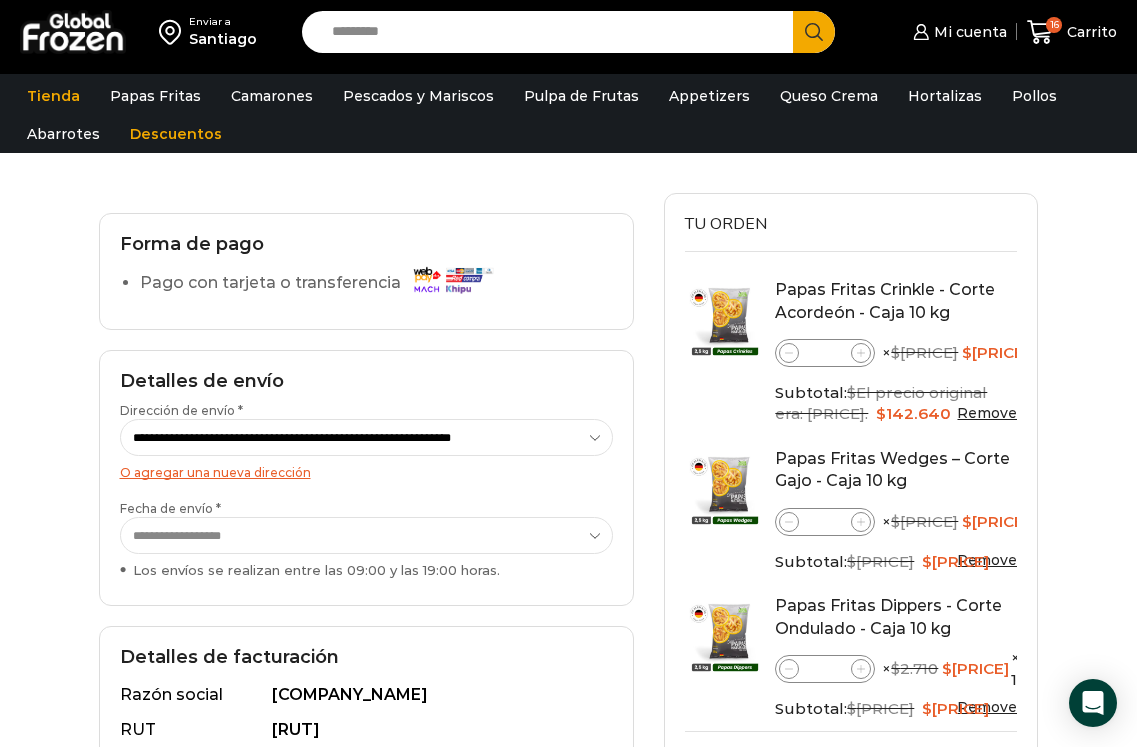 click at bounding box center [789, 353] 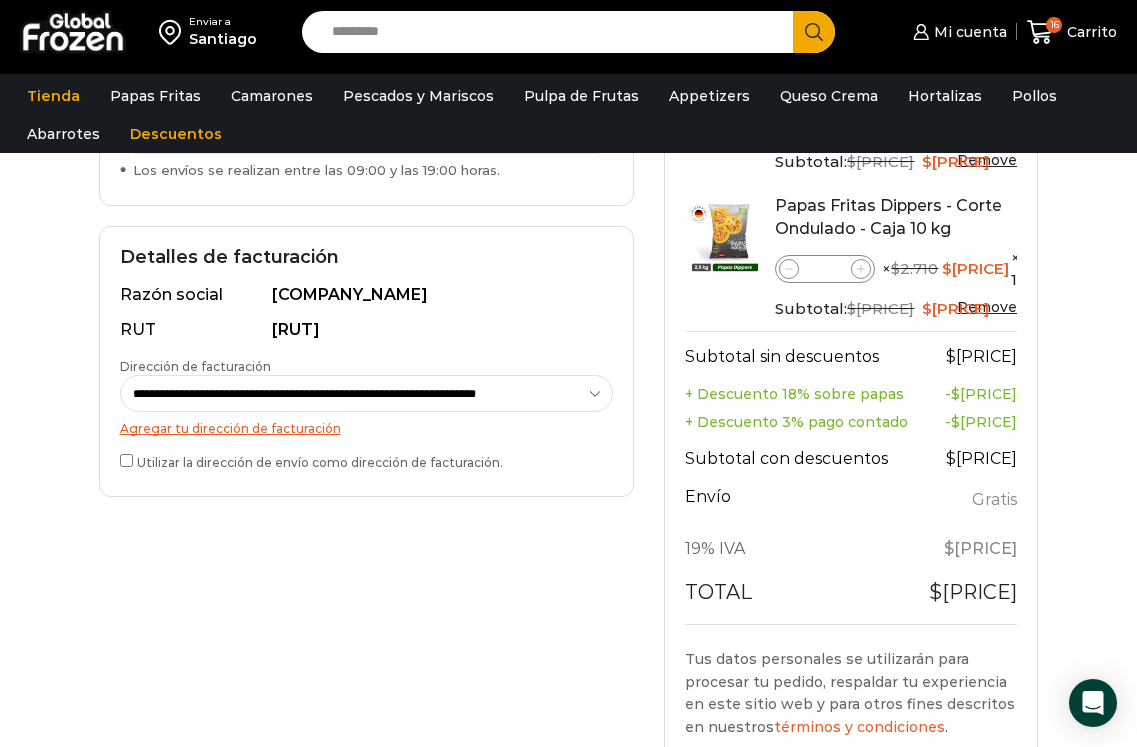 scroll, scrollTop: 400, scrollLeft: 0, axis: vertical 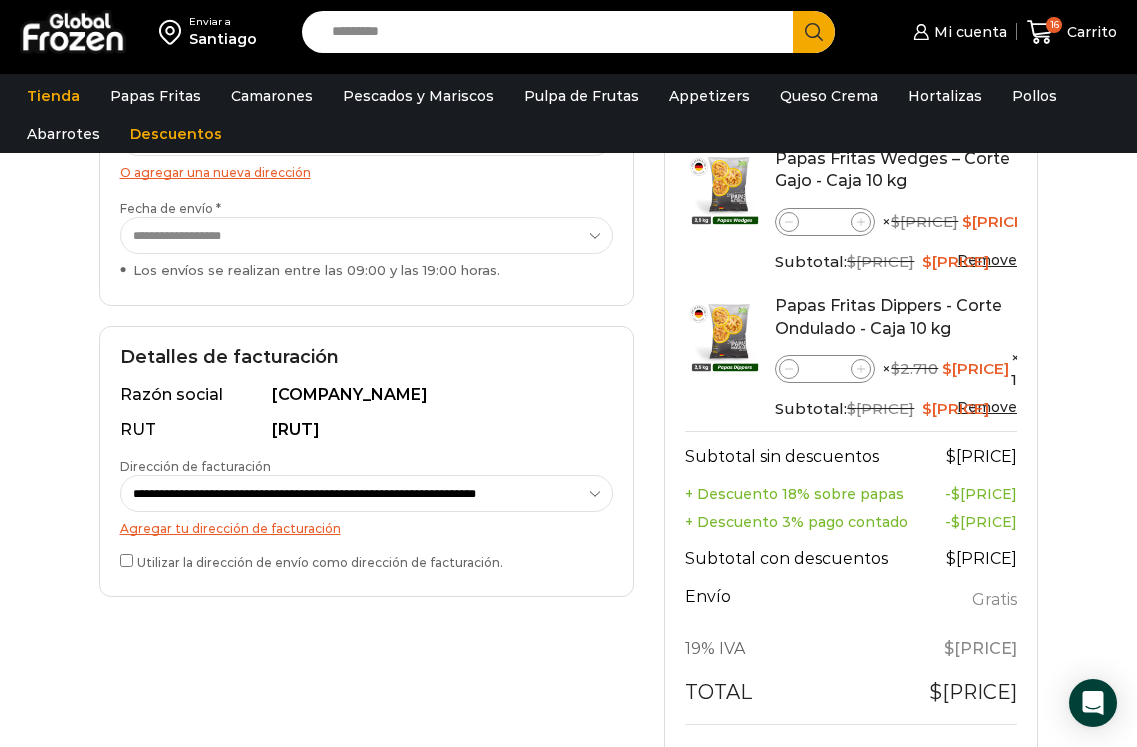 click at bounding box center [861, 53] 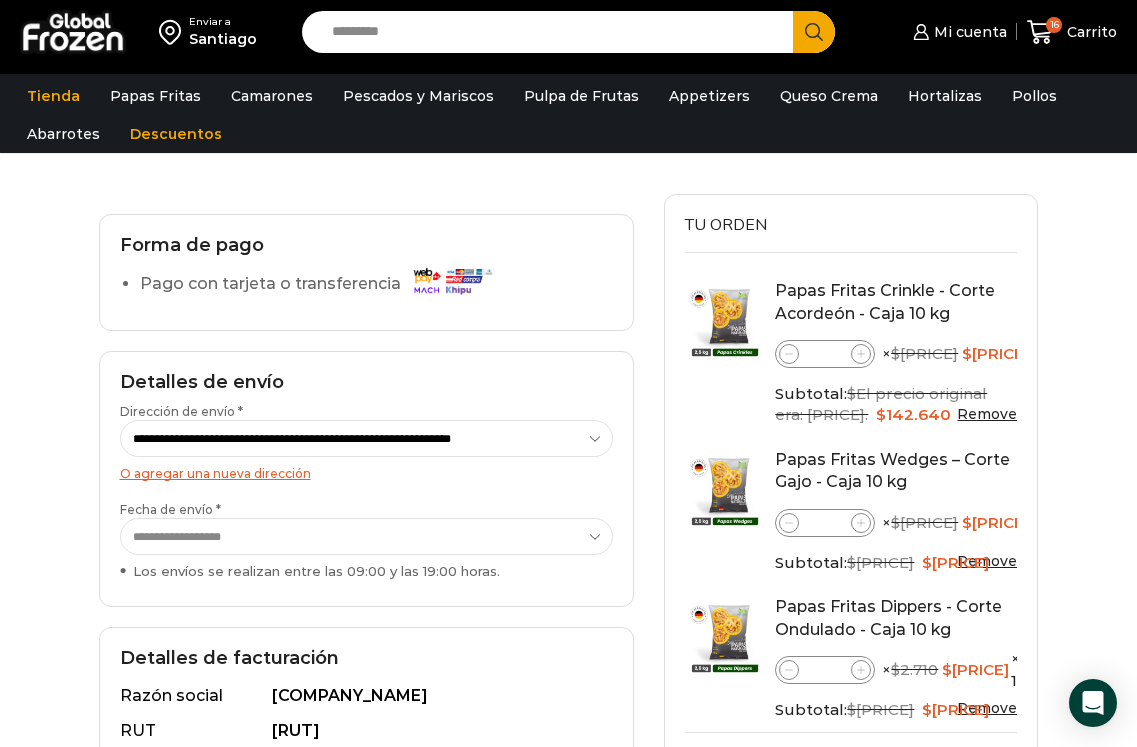 scroll, scrollTop: 100, scrollLeft: 0, axis: vertical 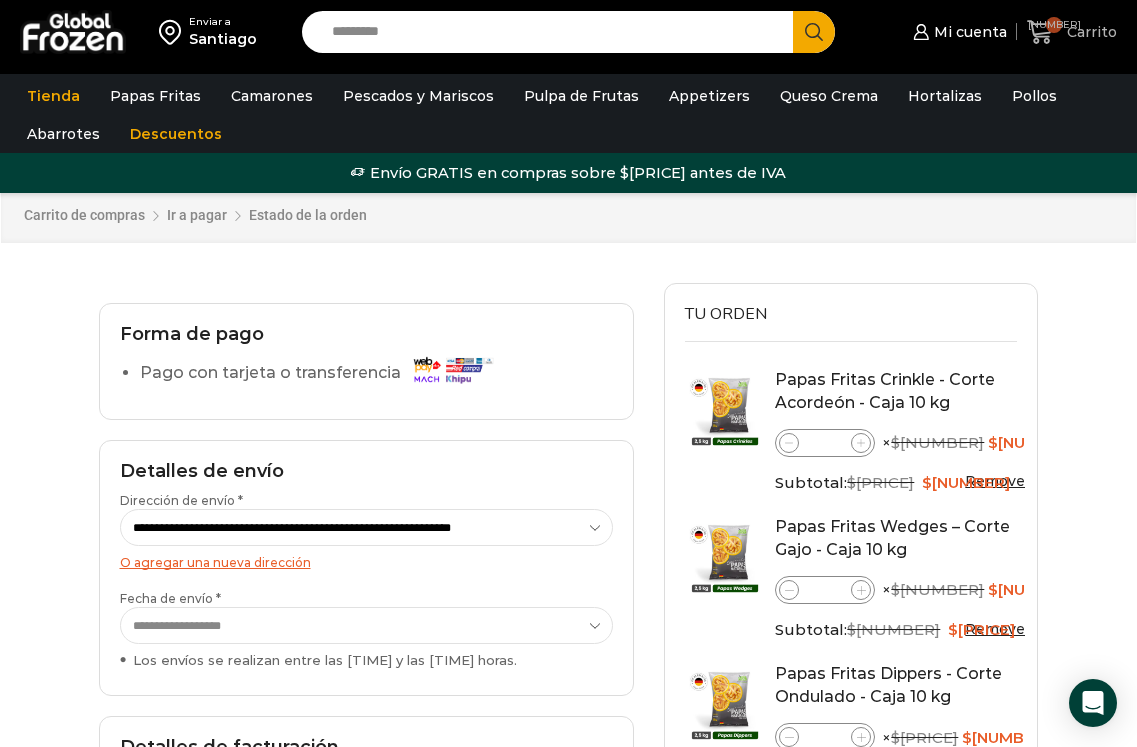 click on "[NUMBER]
Carrito" at bounding box center [1072, 32] 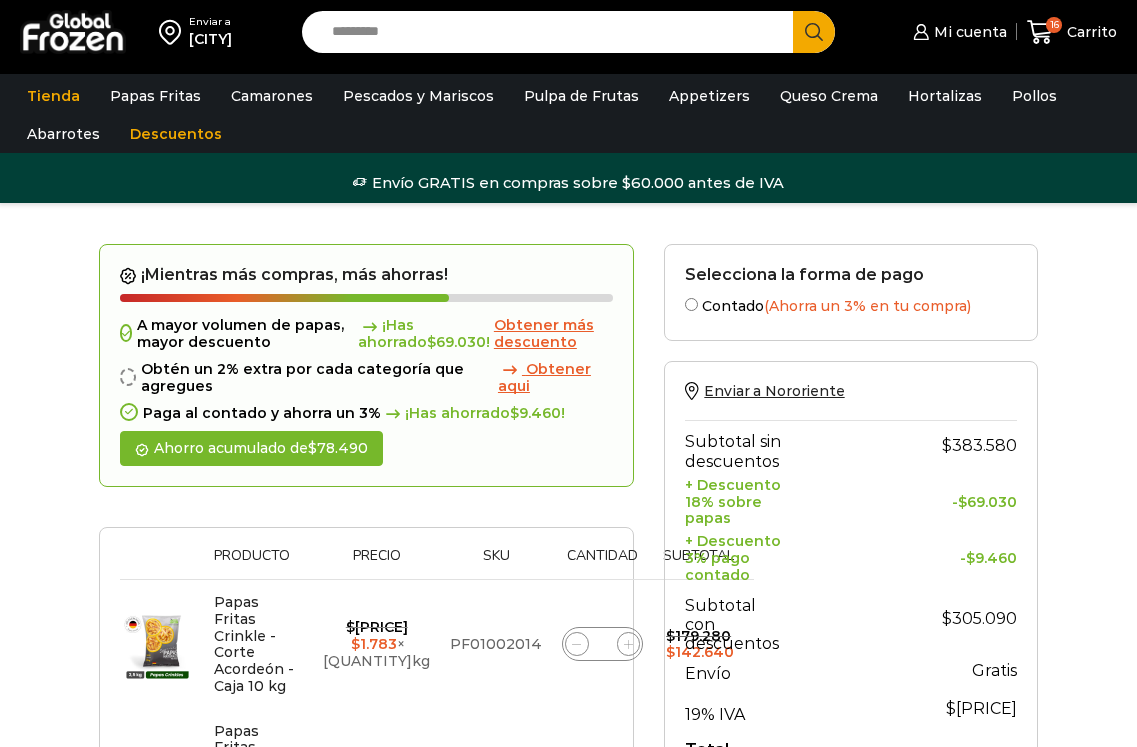 scroll, scrollTop: 400, scrollLeft: 0, axis: vertical 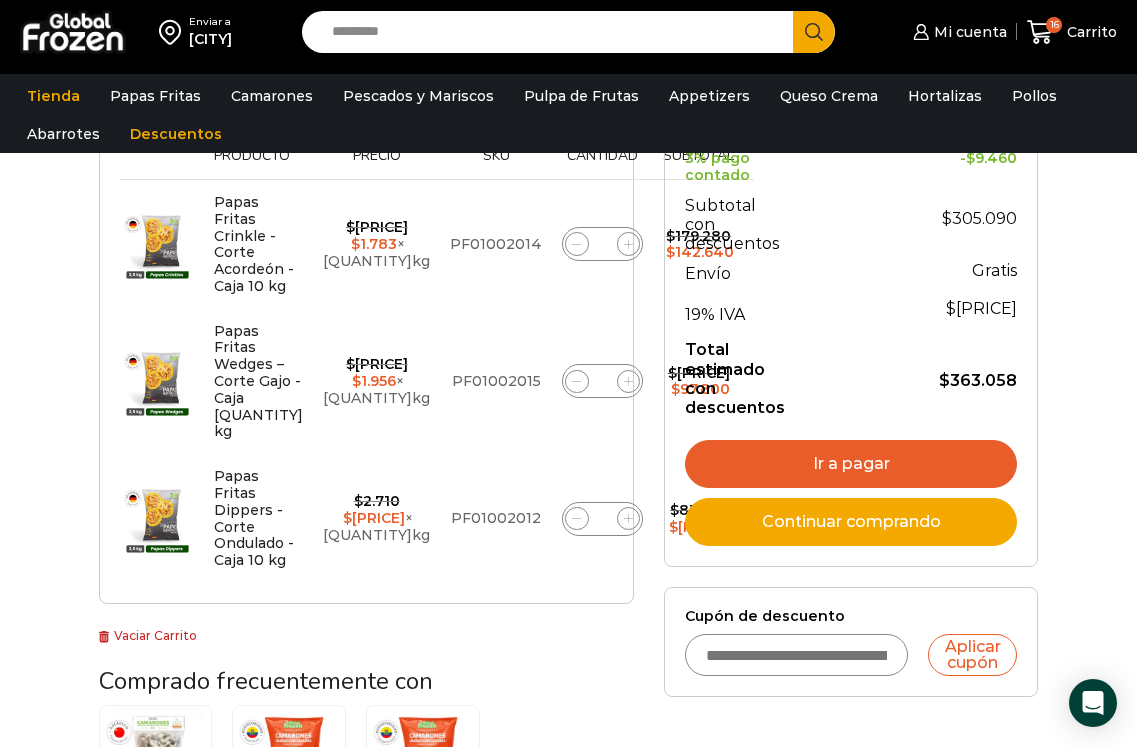 click at bounding box center [576, 244] 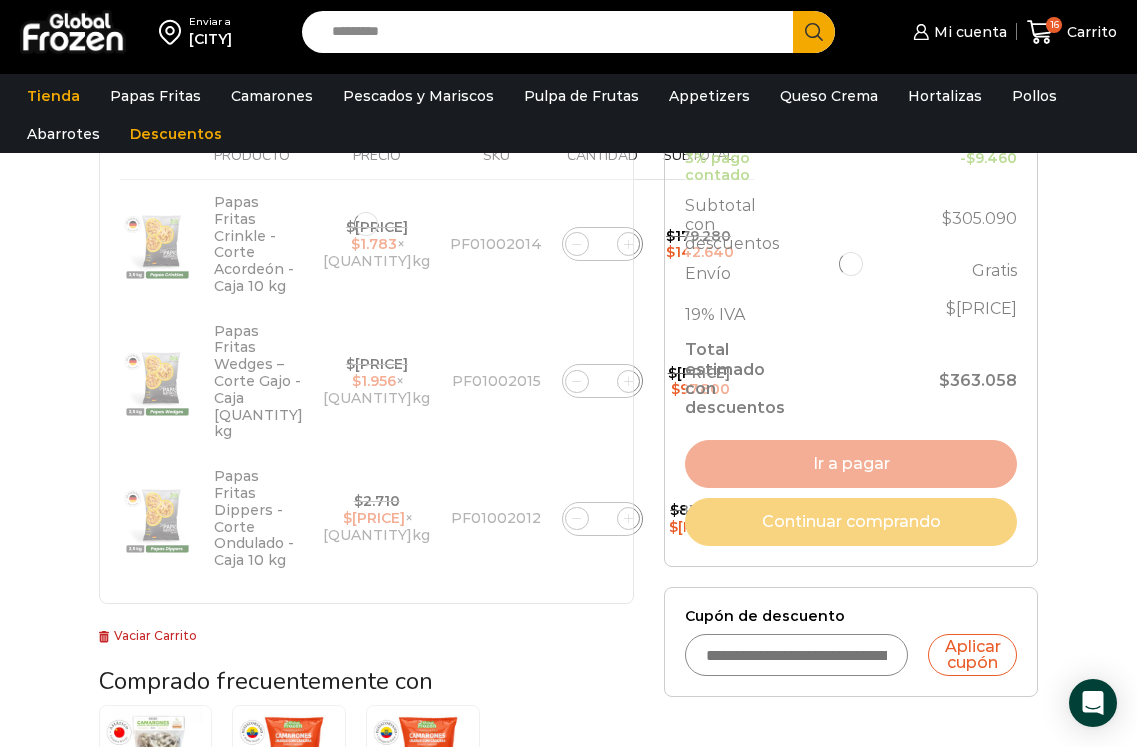 click at bounding box center (367, 224) 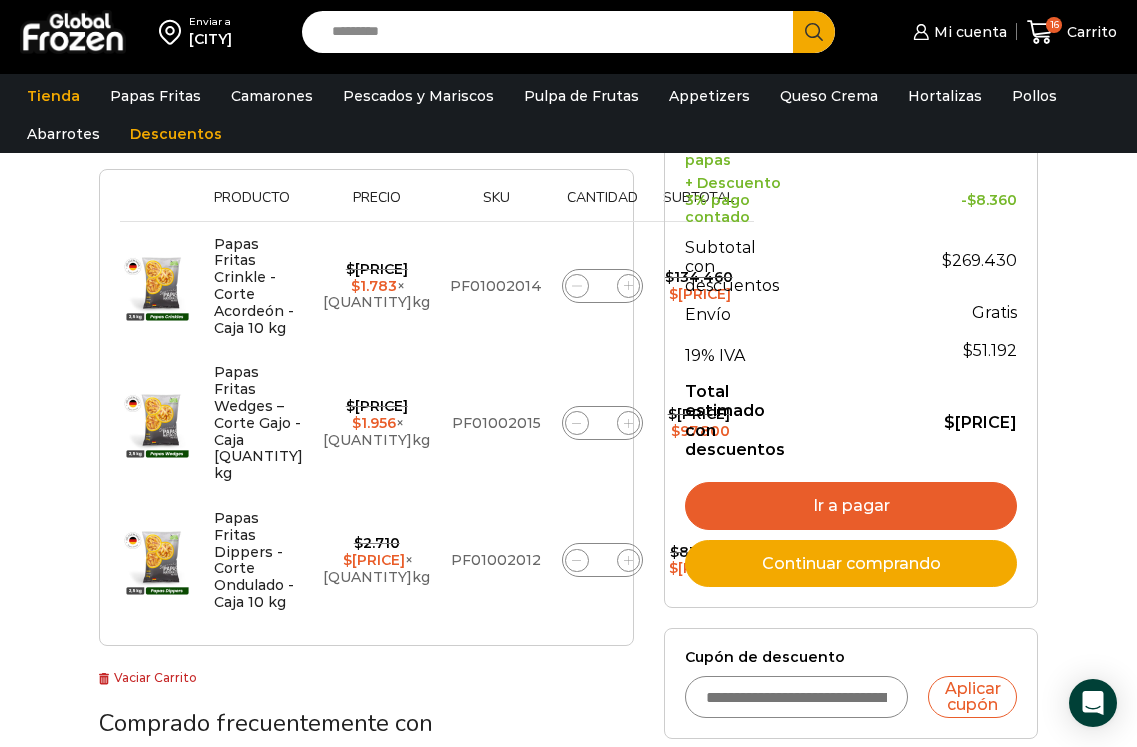 scroll, scrollTop: 433, scrollLeft: 0, axis: vertical 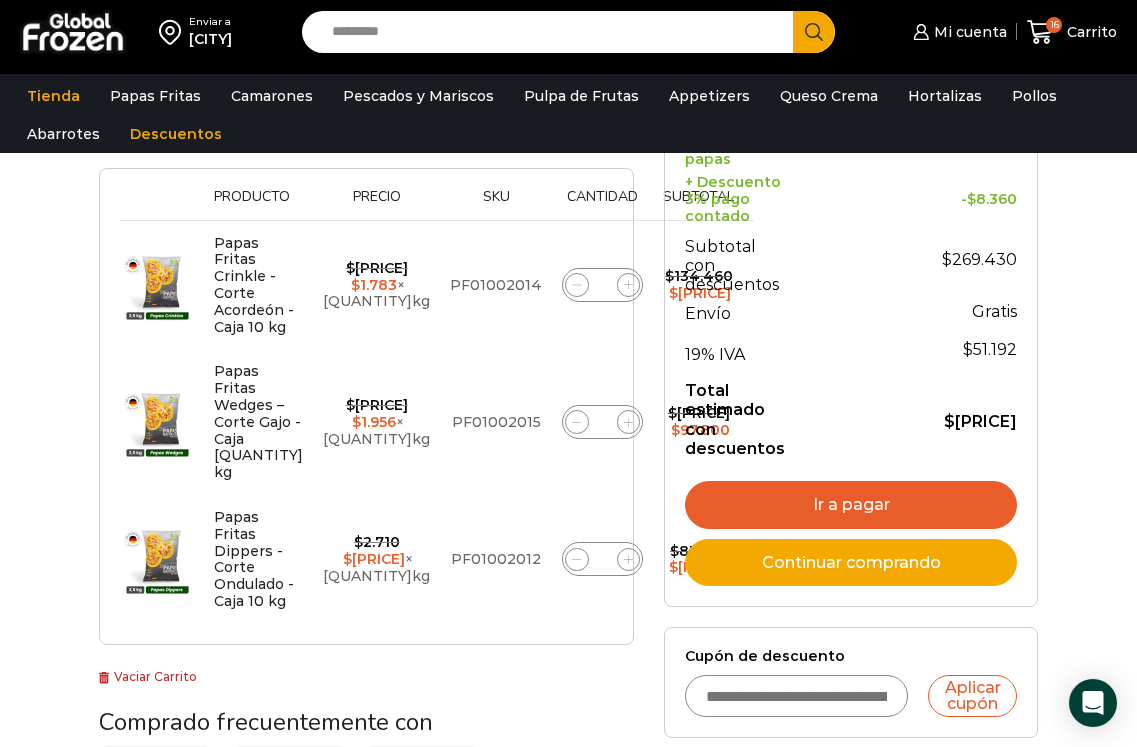 click at bounding box center (576, 284) 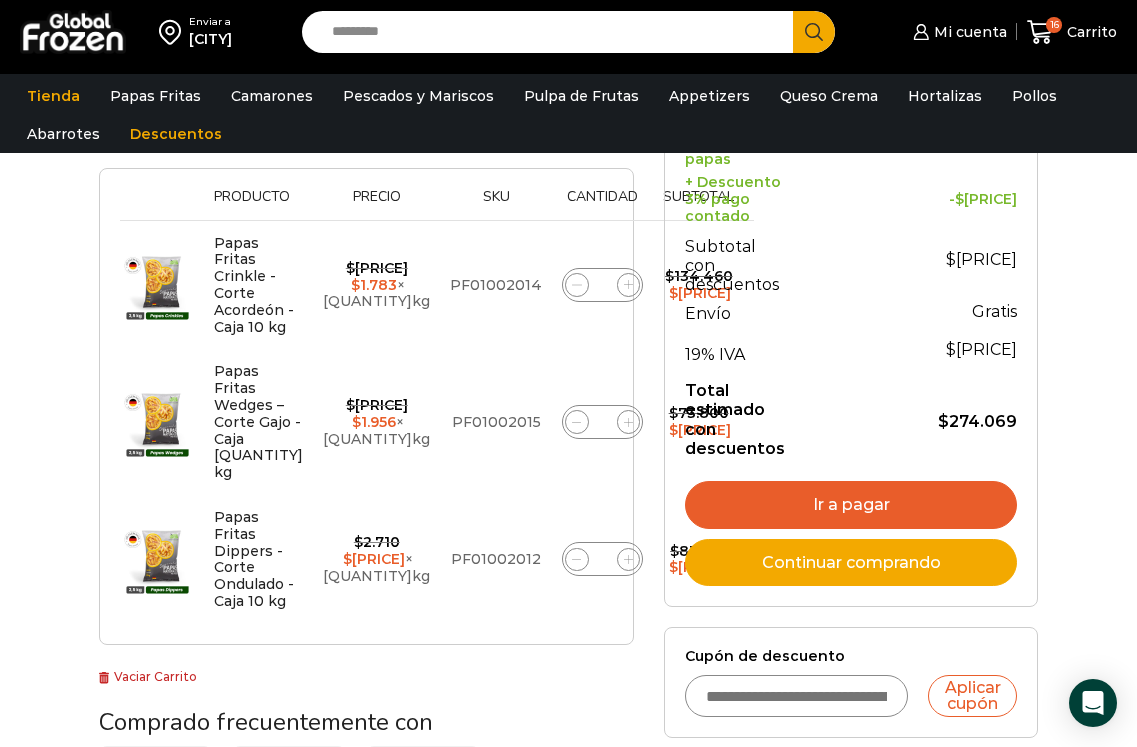 scroll, scrollTop: 333, scrollLeft: 0, axis: vertical 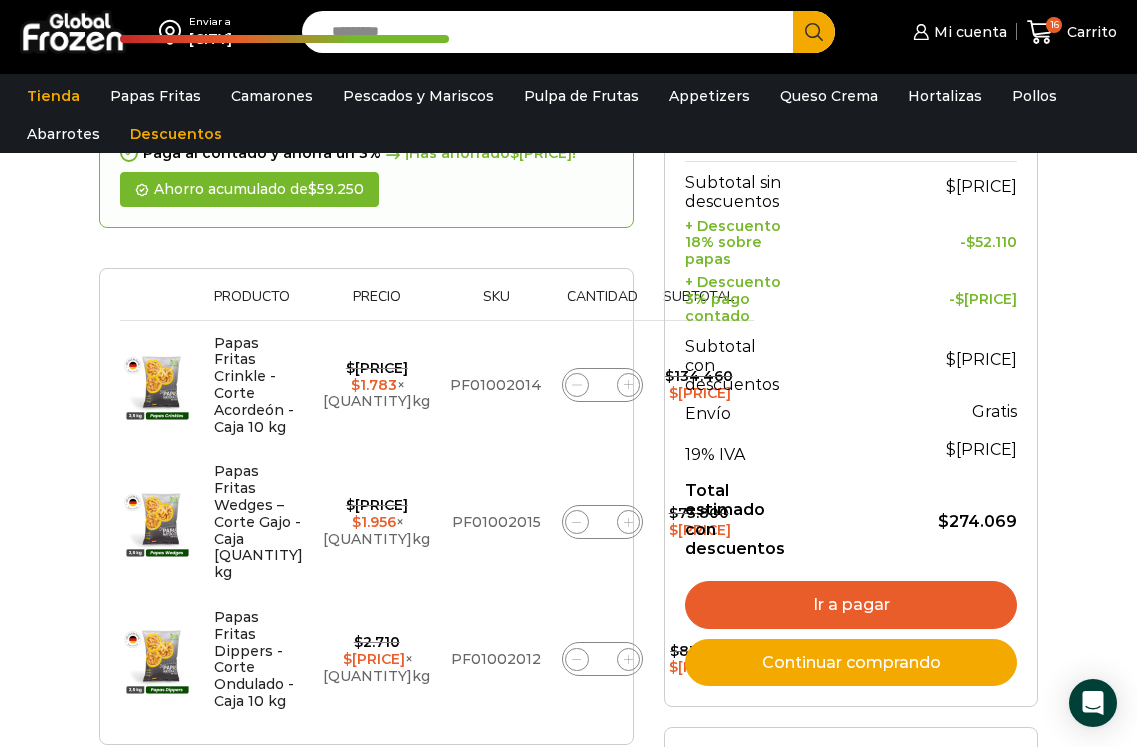click at bounding box center [629, 385] 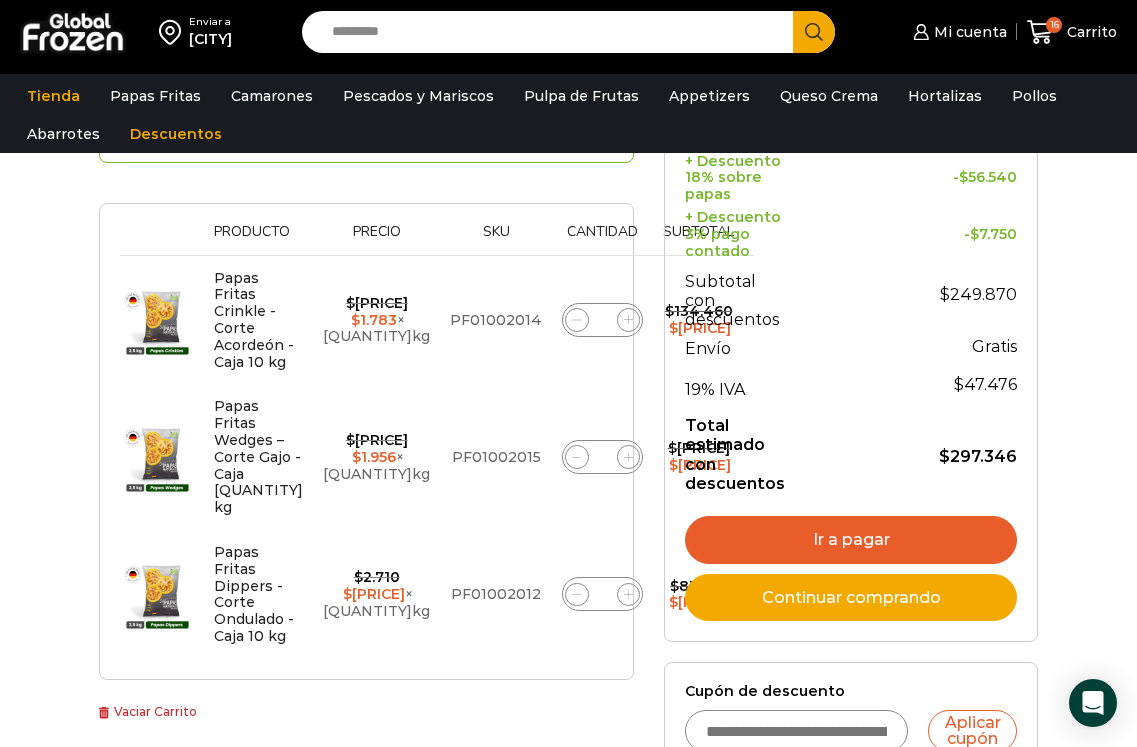 scroll, scrollTop: 400, scrollLeft: 0, axis: vertical 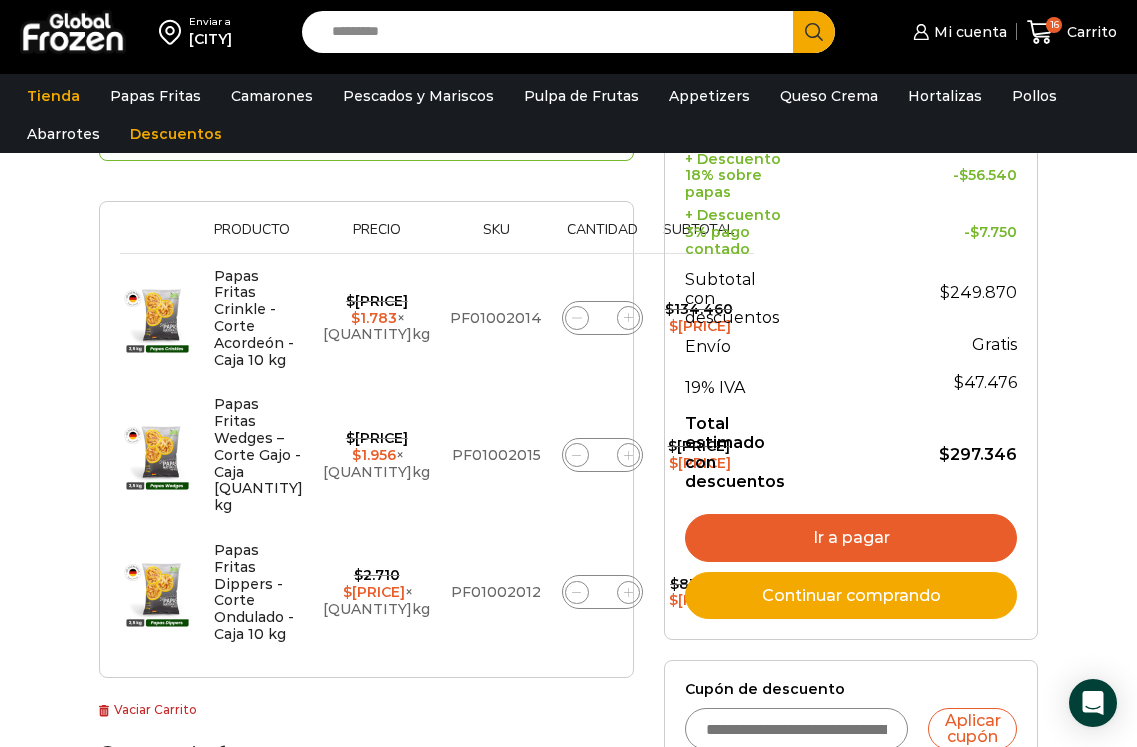 click at bounding box center (576, 317) 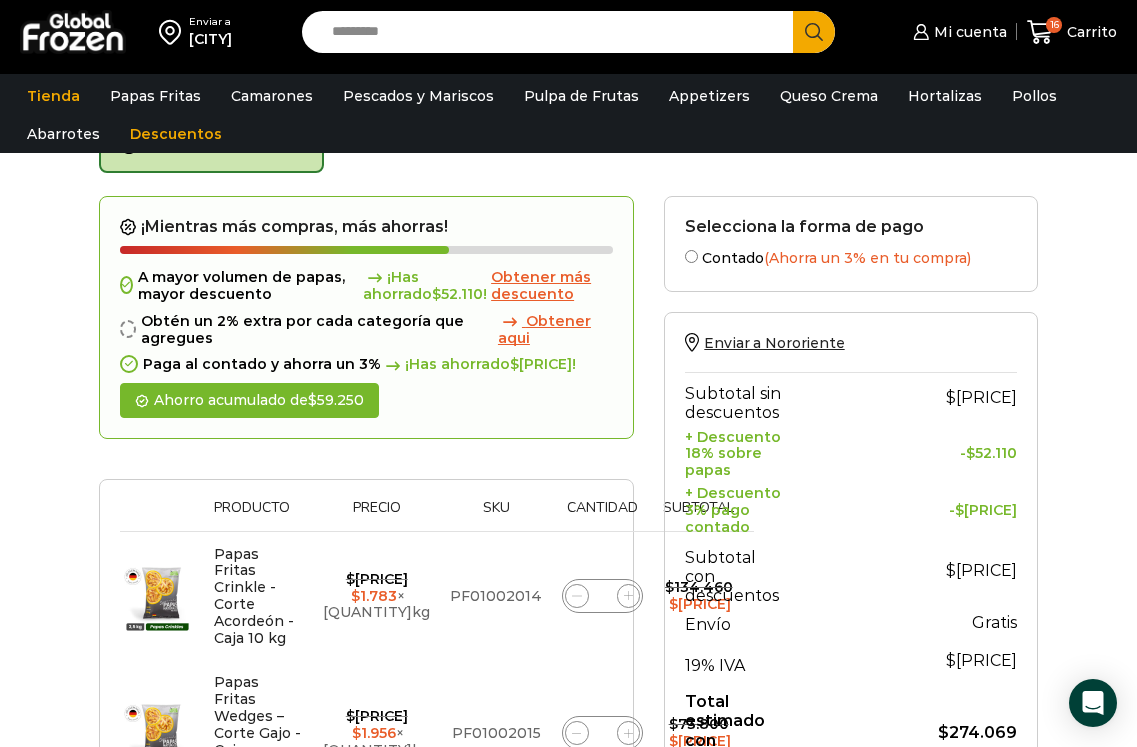scroll, scrollTop: 123, scrollLeft: 0, axis: vertical 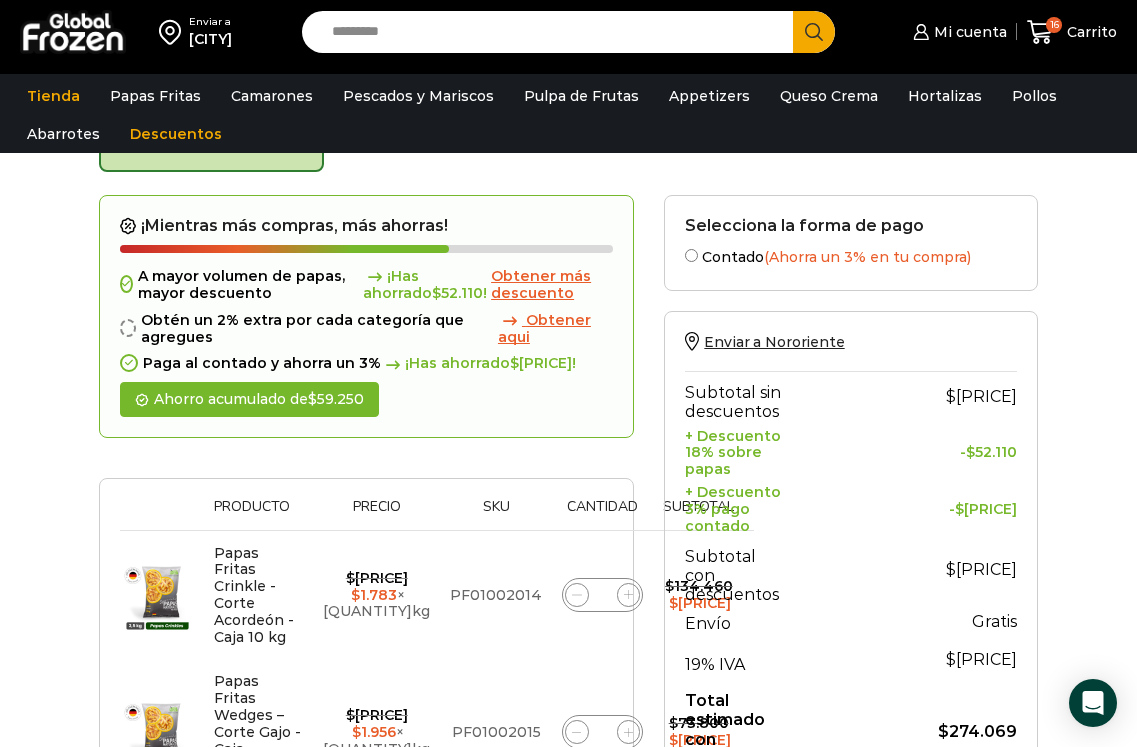 click on "Obtener aqui" at bounding box center (544, 328) 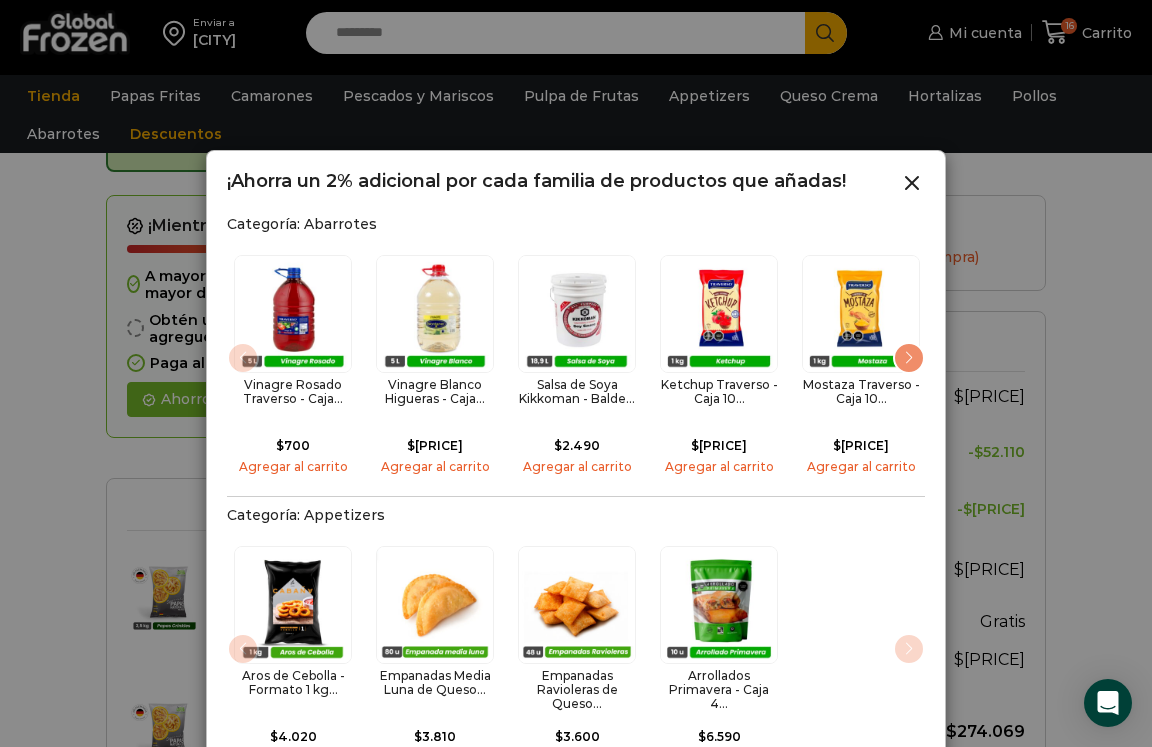 click at bounding box center (909, 358) 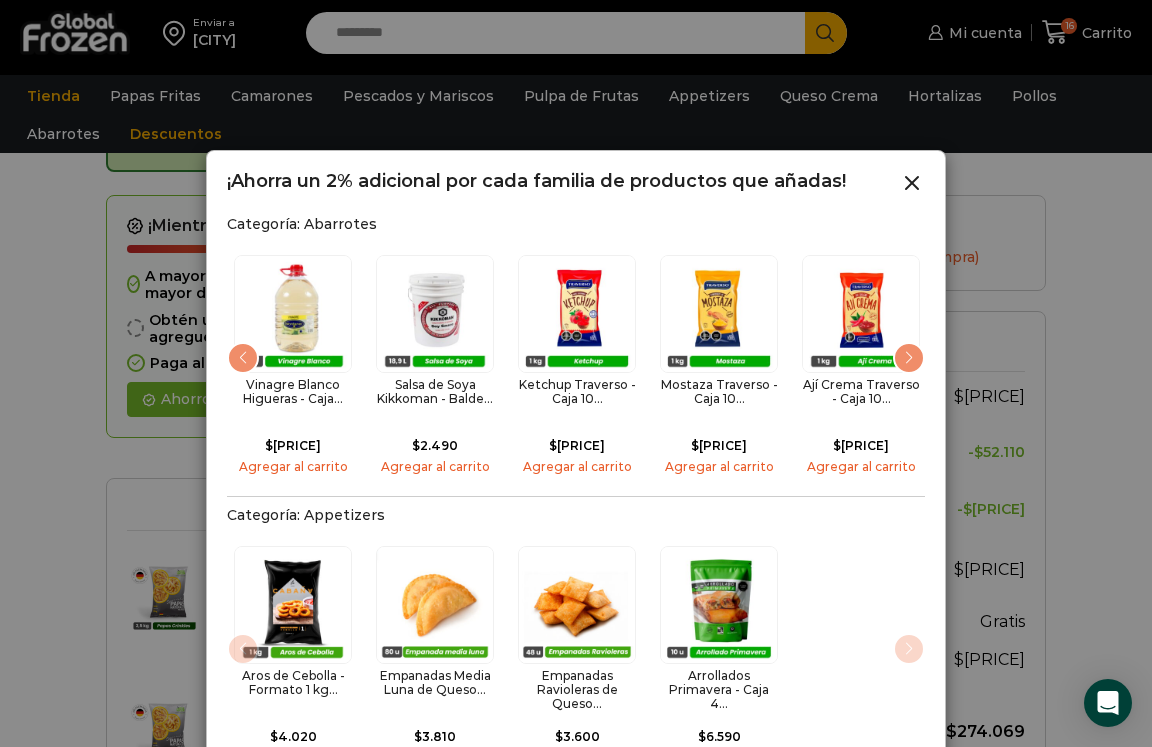 click at bounding box center (909, 358) 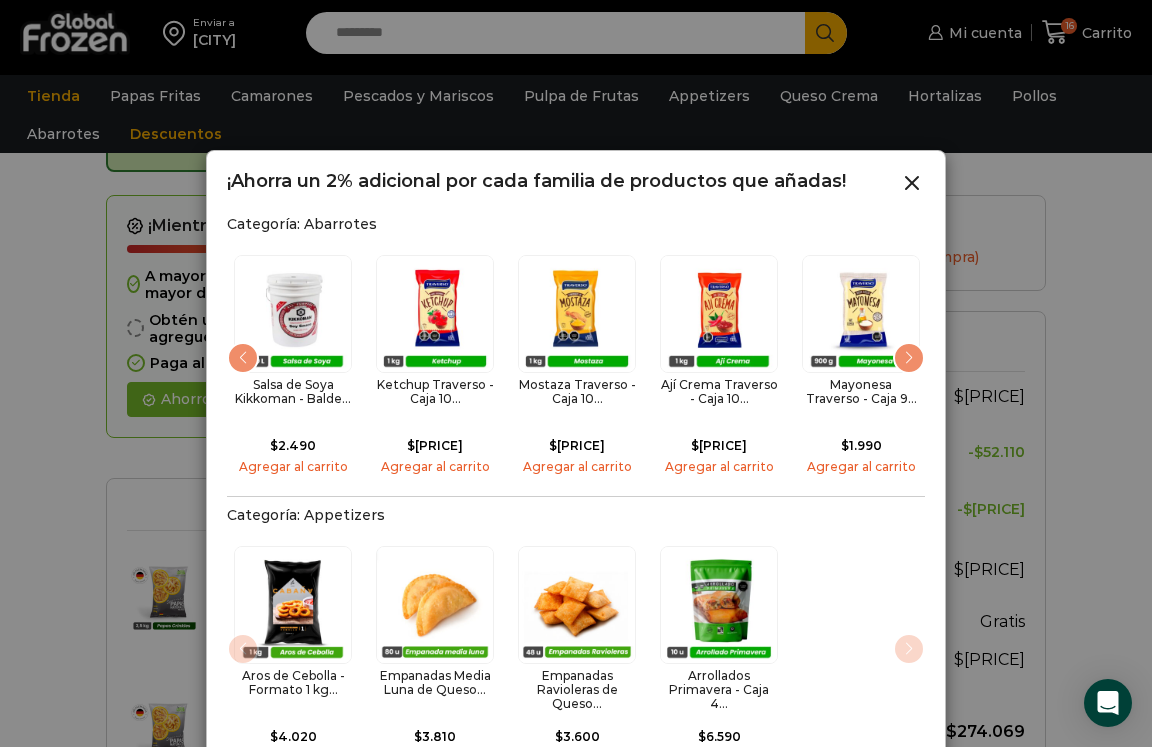 click at bounding box center [909, 358] 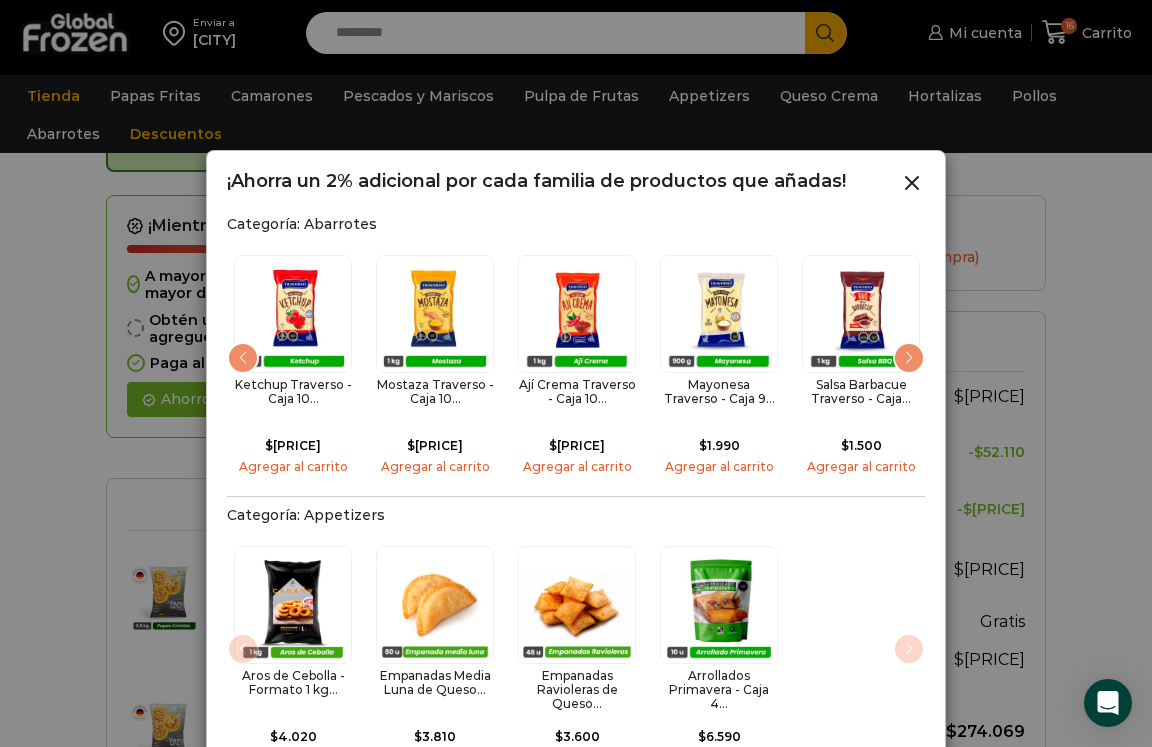 click at bounding box center [909, 358] 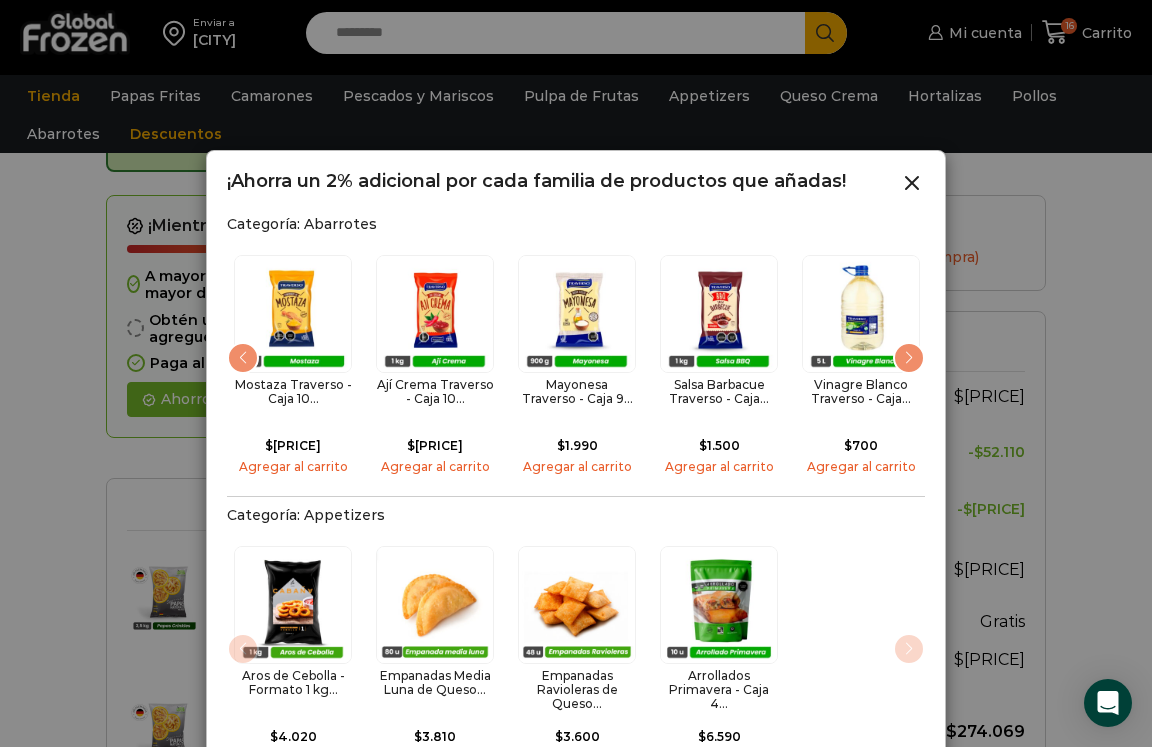 click at bounding box center (909, 358) 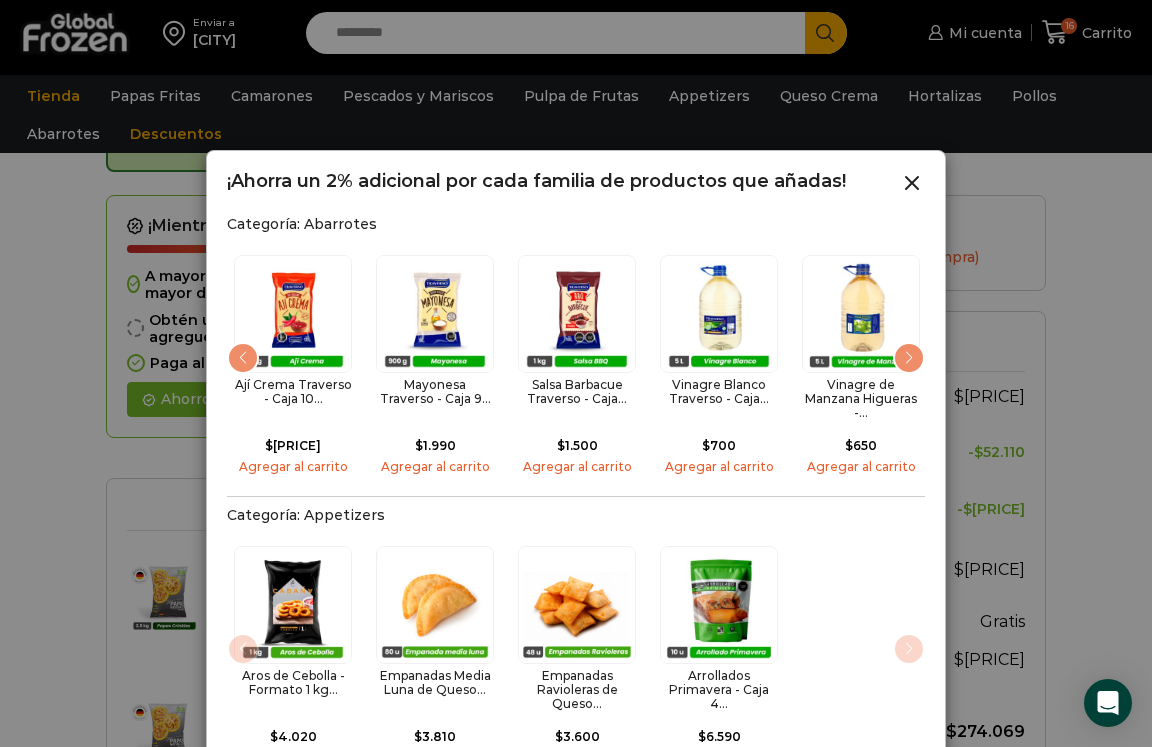 click at bounding box center (909, 358) 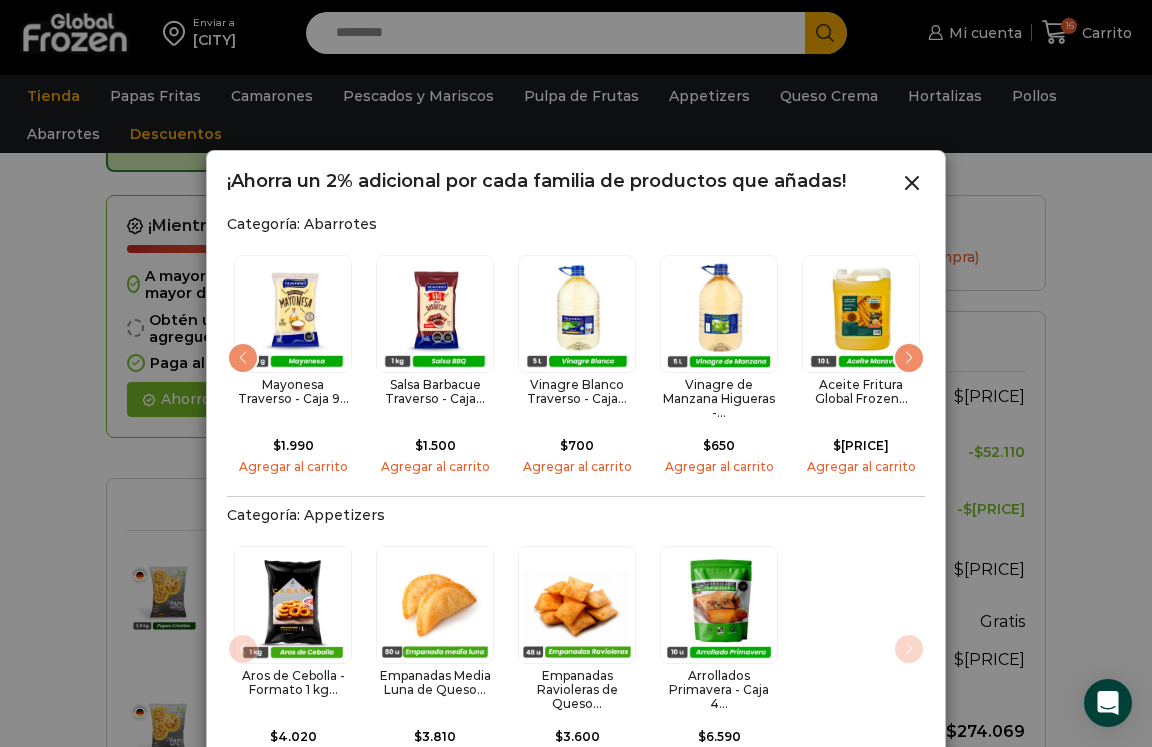 click at bounding box center [909, 358] 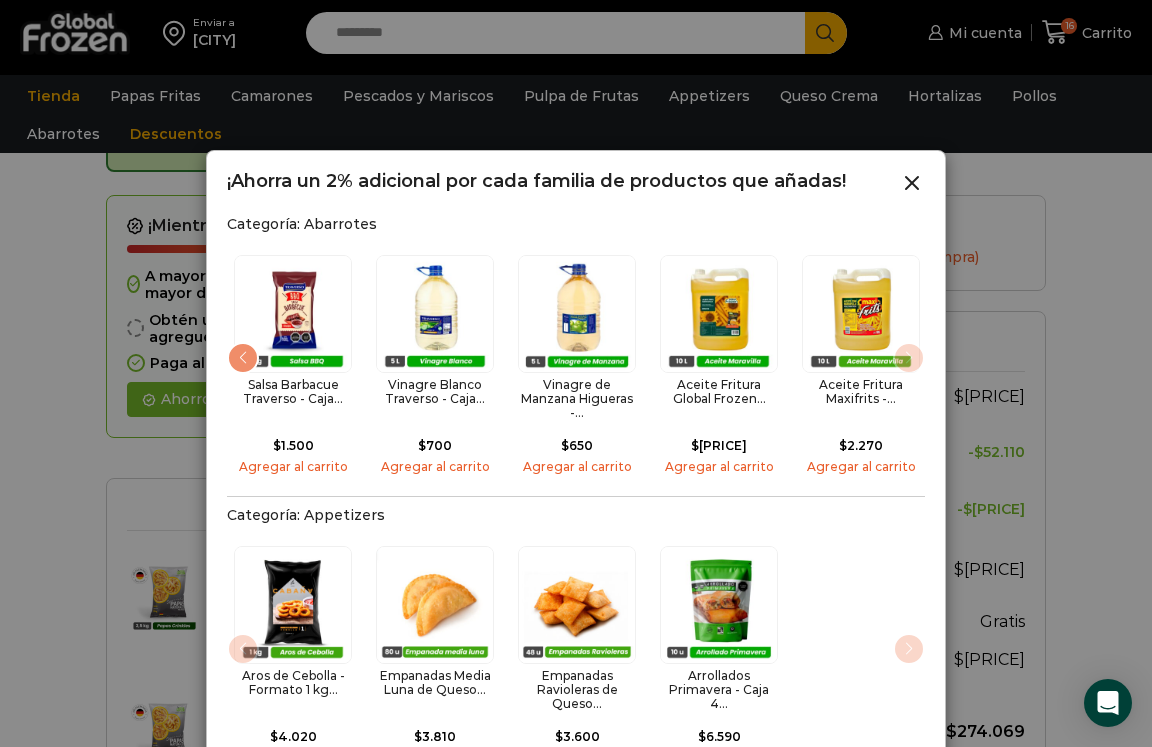 click at bounding box center [861, 314] 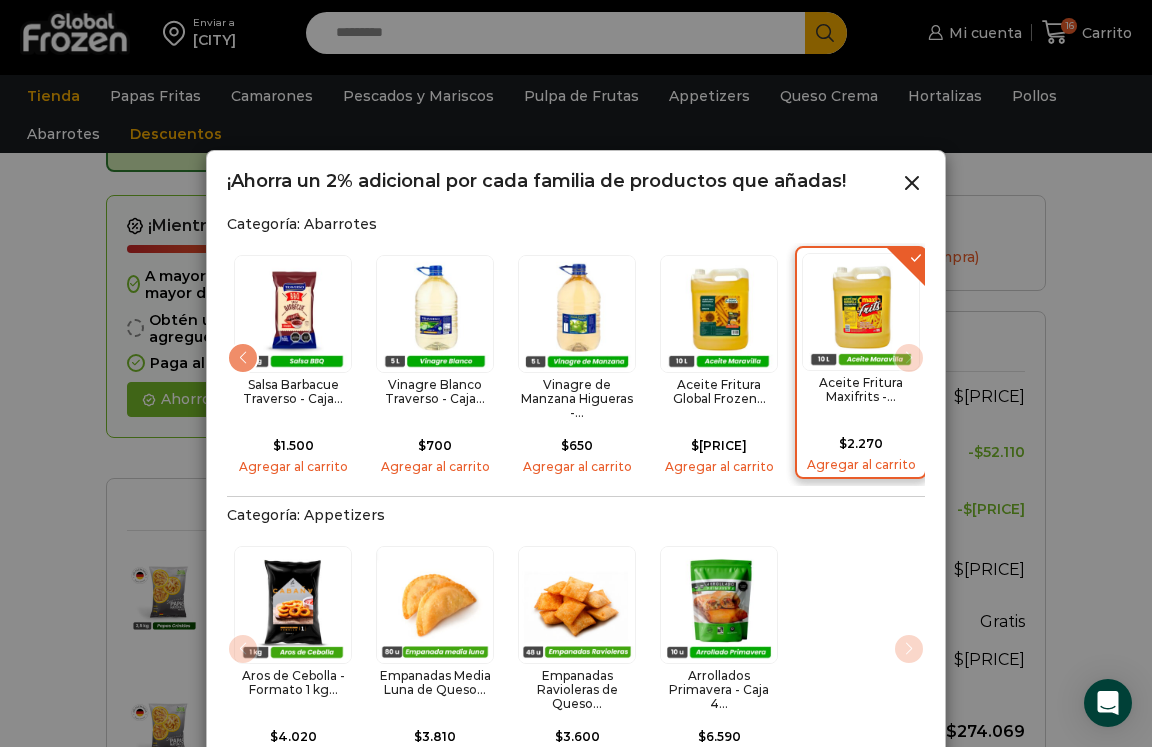 click at bounding box center [861, 312] 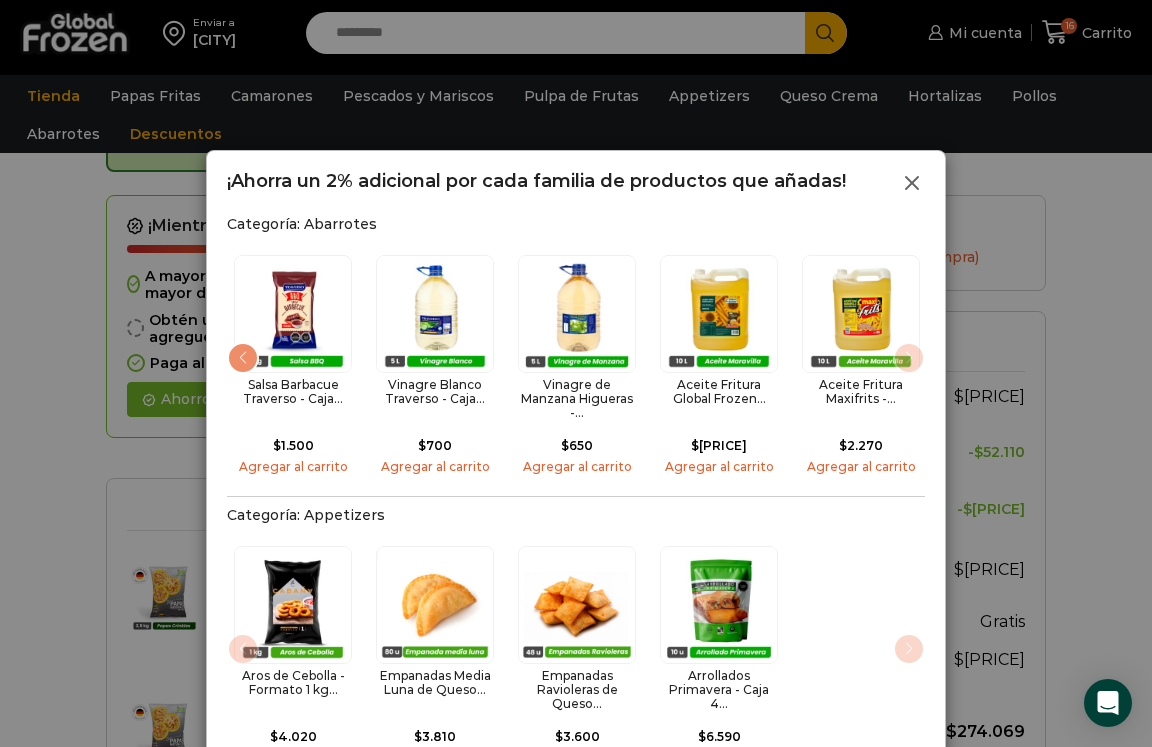 click at bounding box center [912, 183] 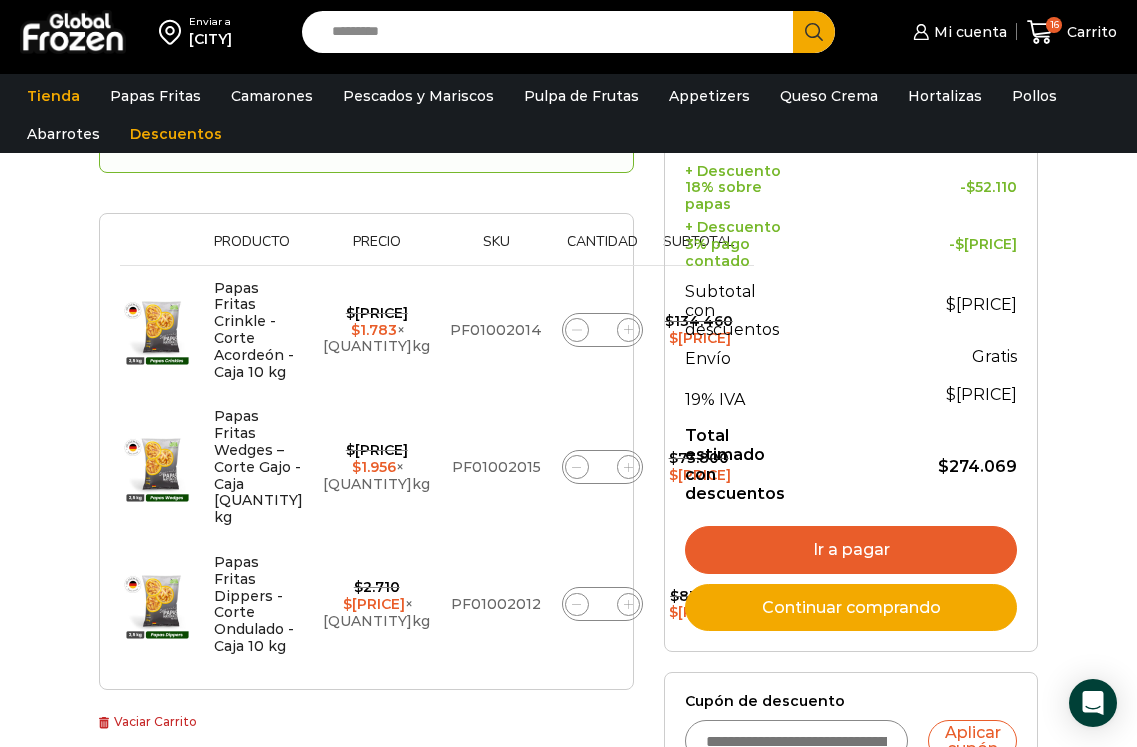 scroll, scrollTop: 423, scrollLeft: 0, axis: vertical 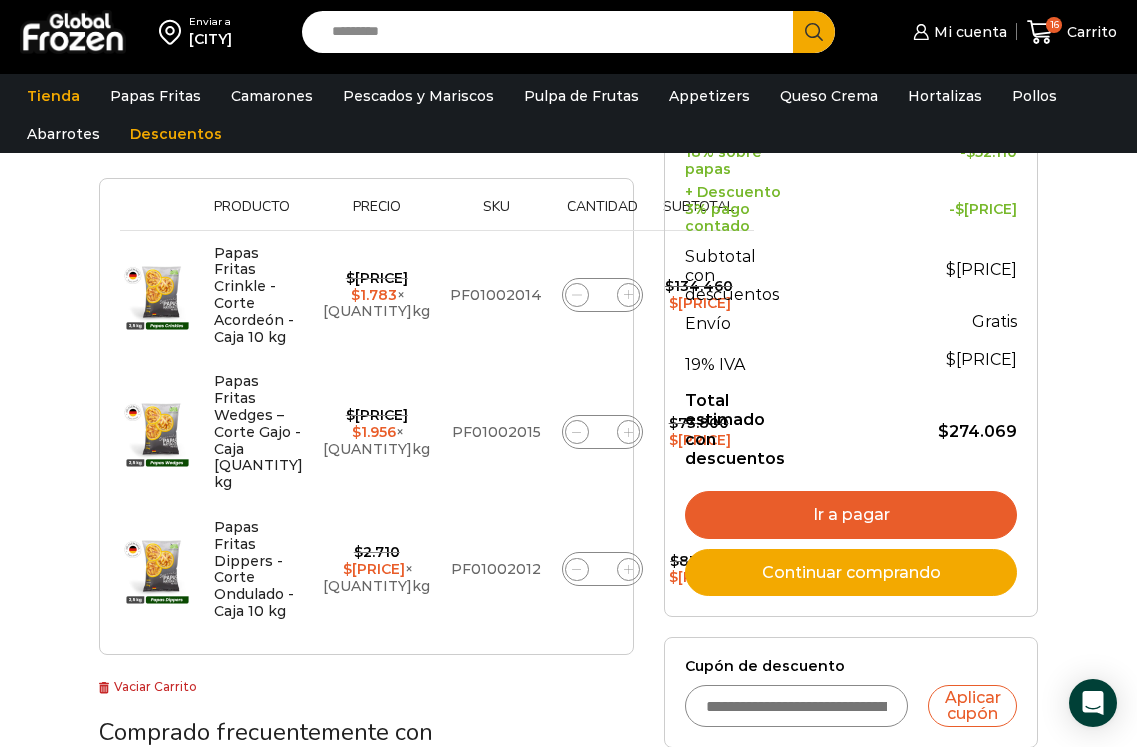 click at bounding box center (577, 295) 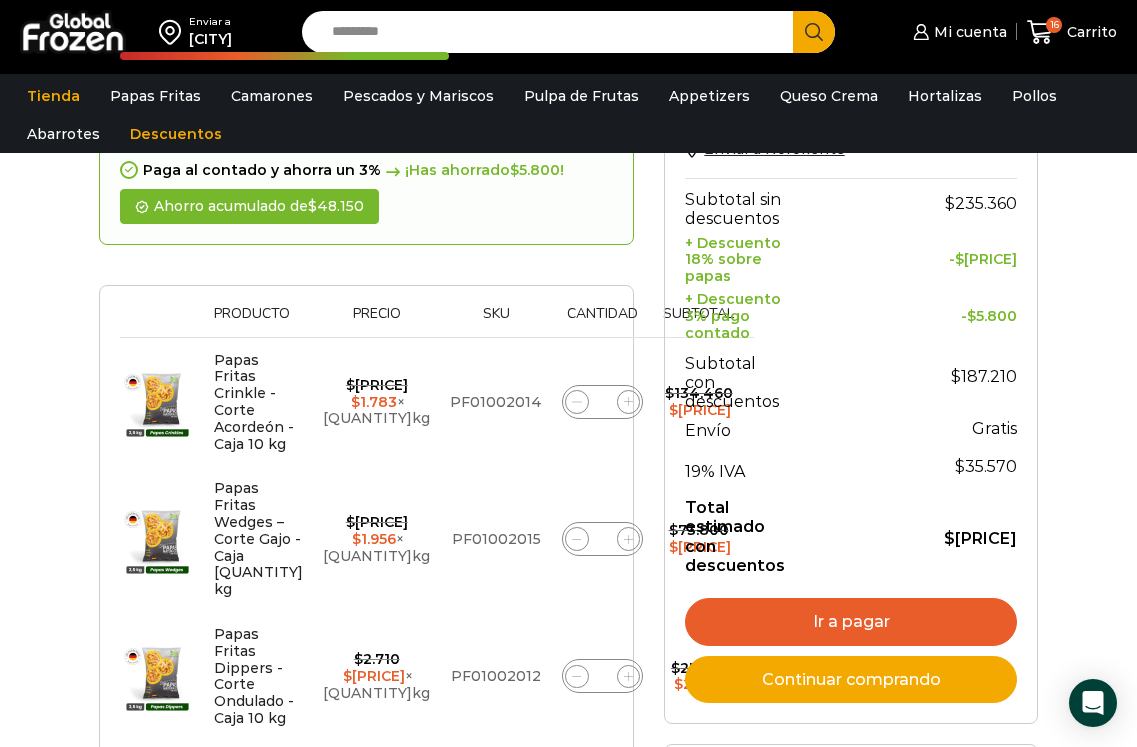 scroll, scrollTop: 333, scrollLeft: 0, axis: vertical 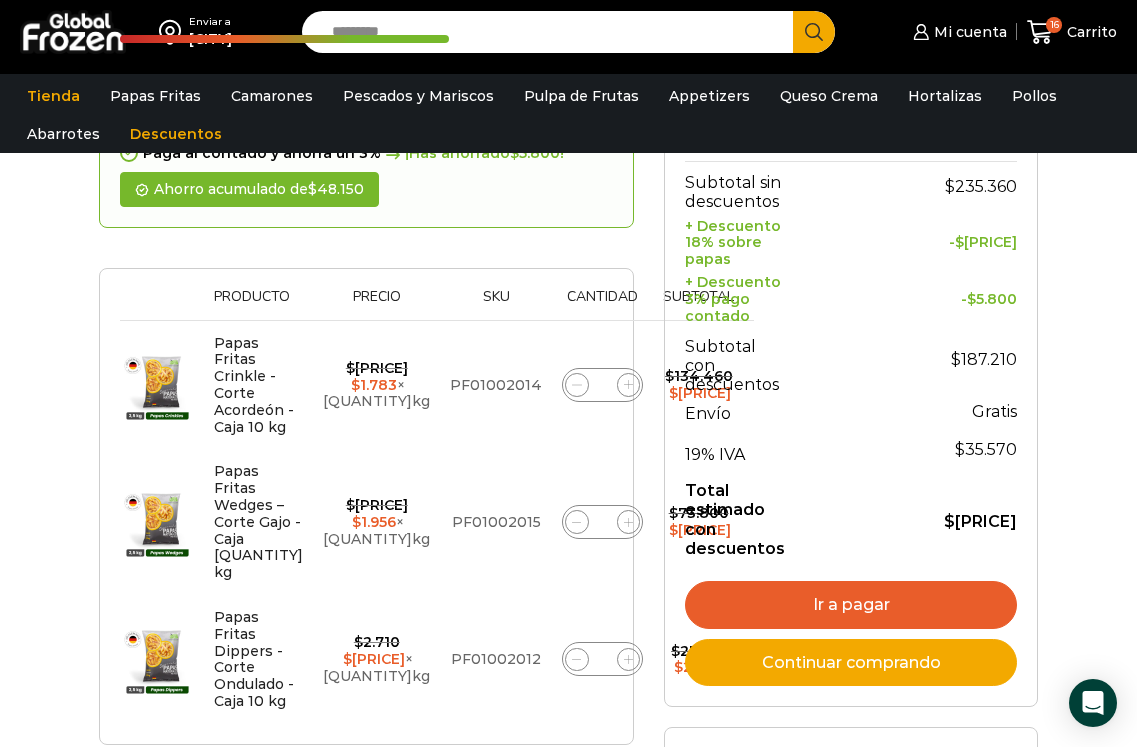 click at bounding box center [628, 384] 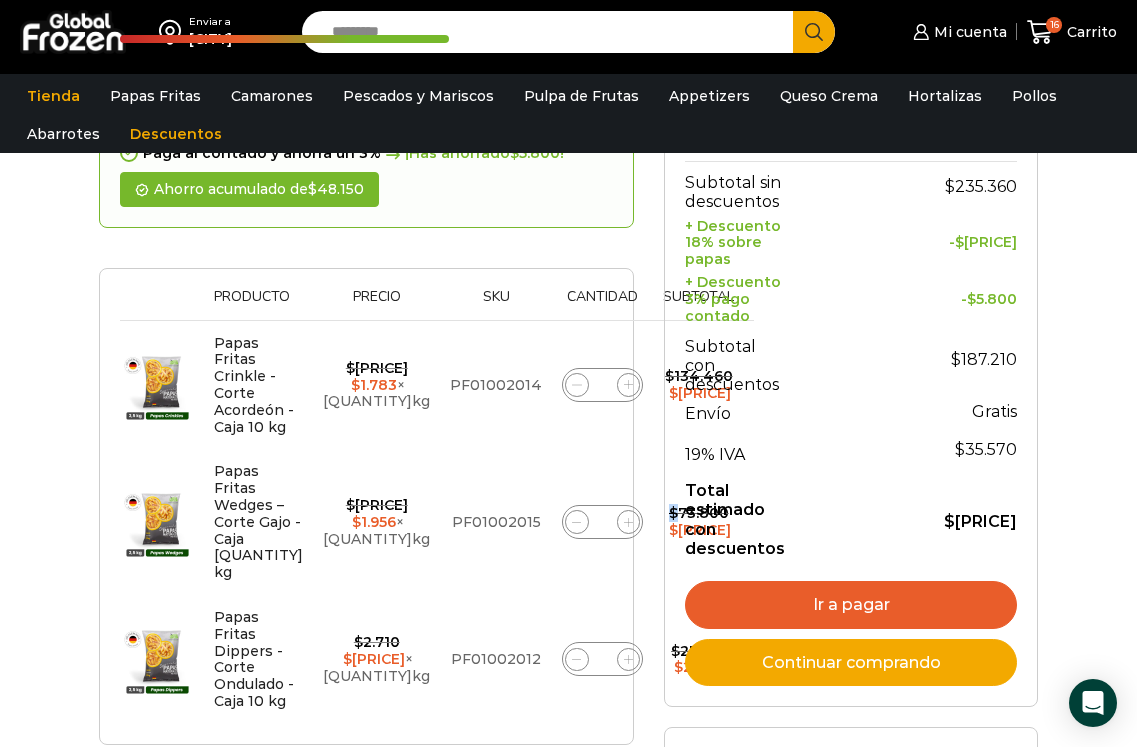 click at bounding box center [628, 384] 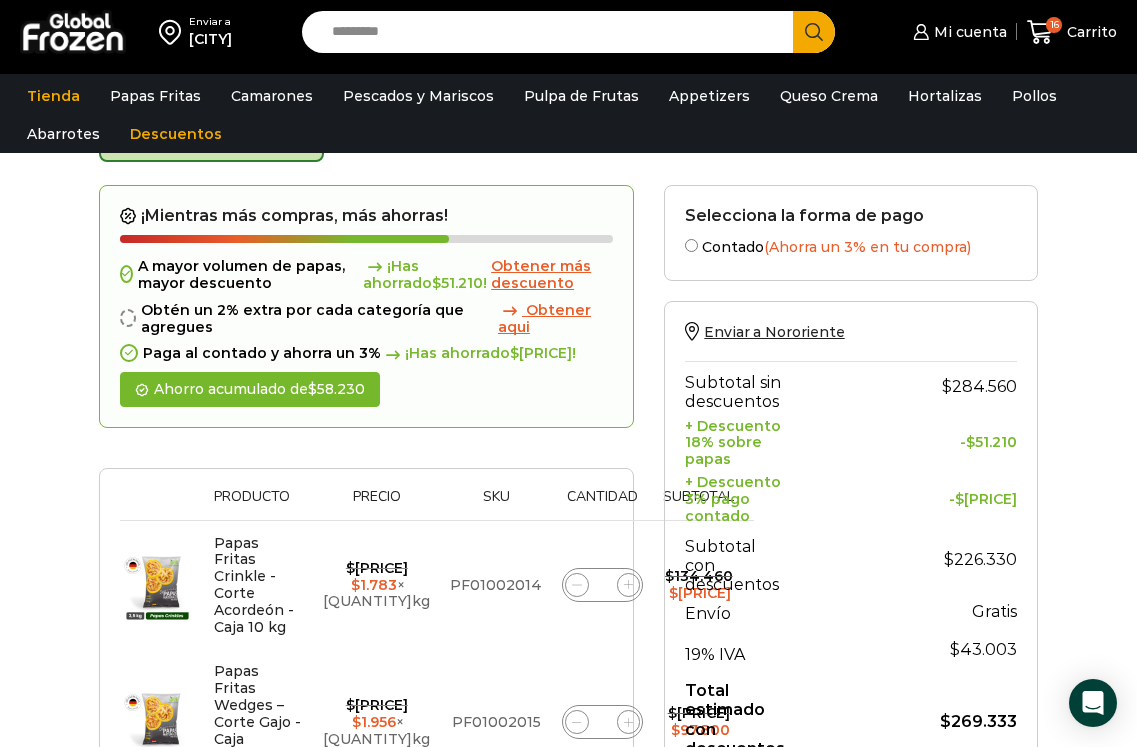 scroll, scrollTop: 233, scrollLeft: 0, axis: vertical 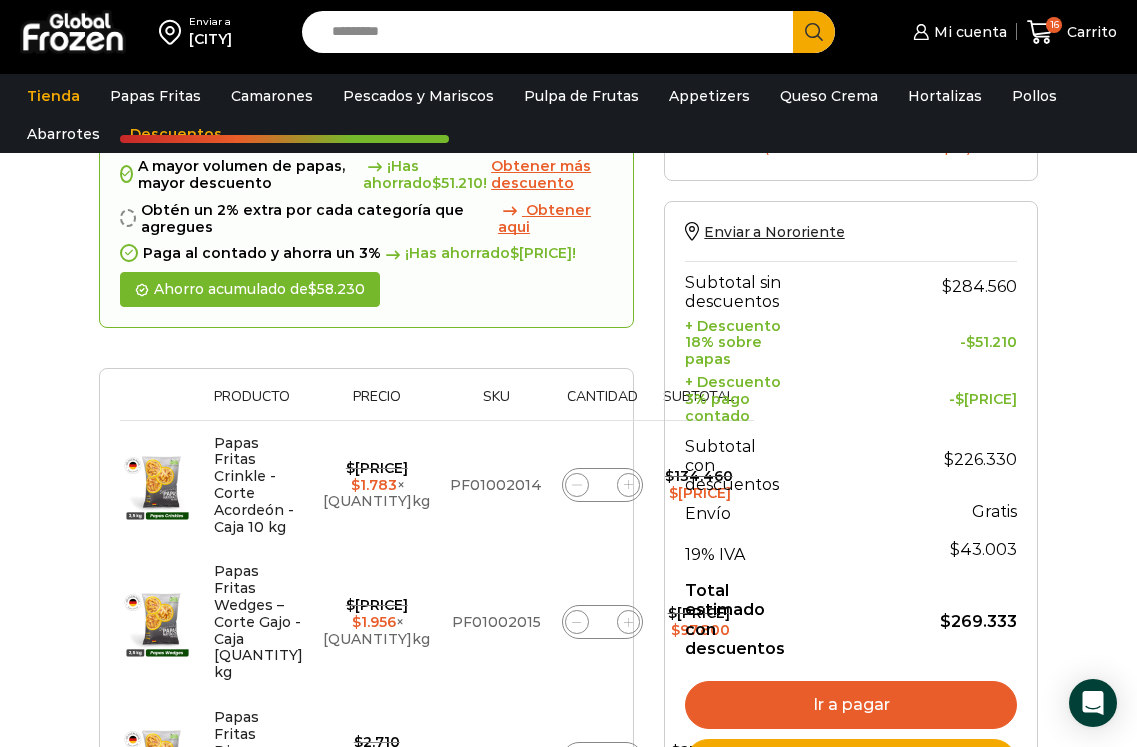 click at bounding box center [628, 484] 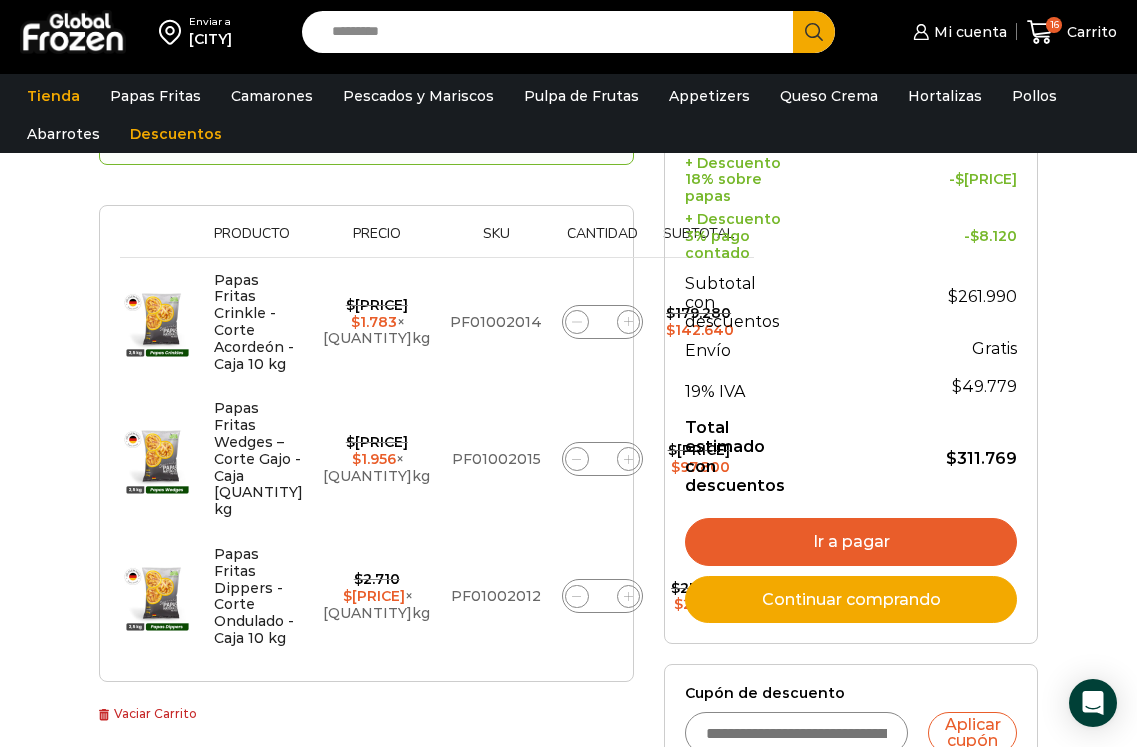 scroll, scrollTop: 433, scrollLeft: 0, axis: vertical 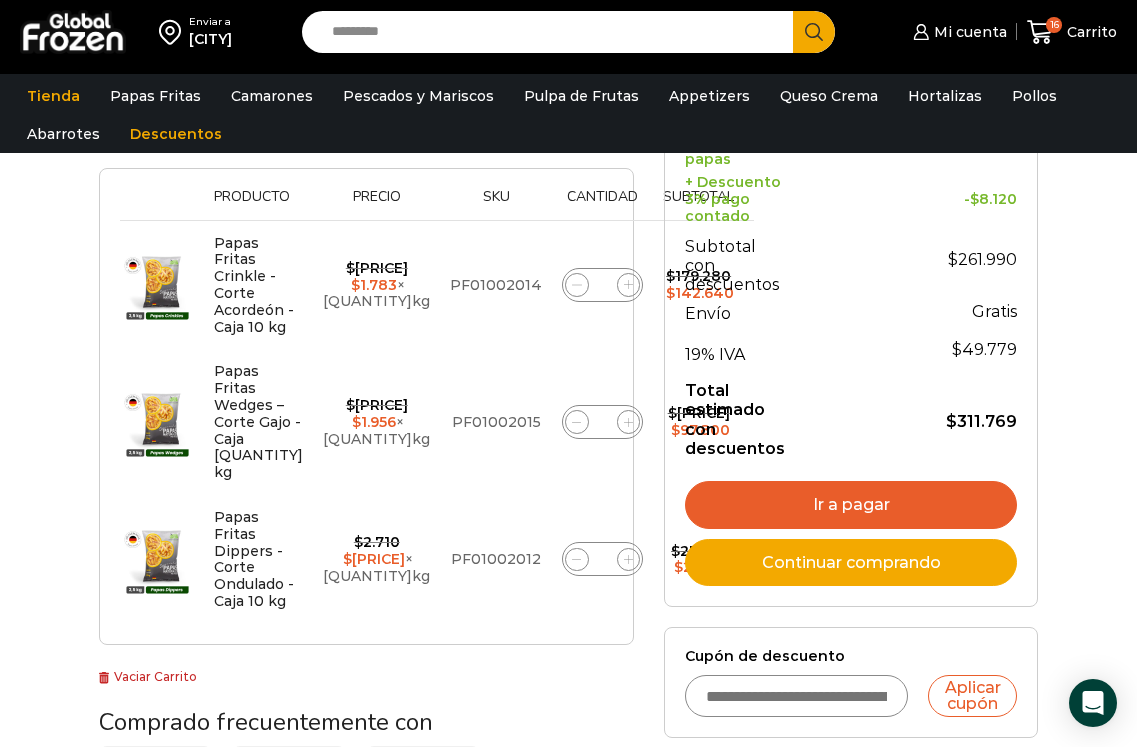 click at bounding box center (576, 284) 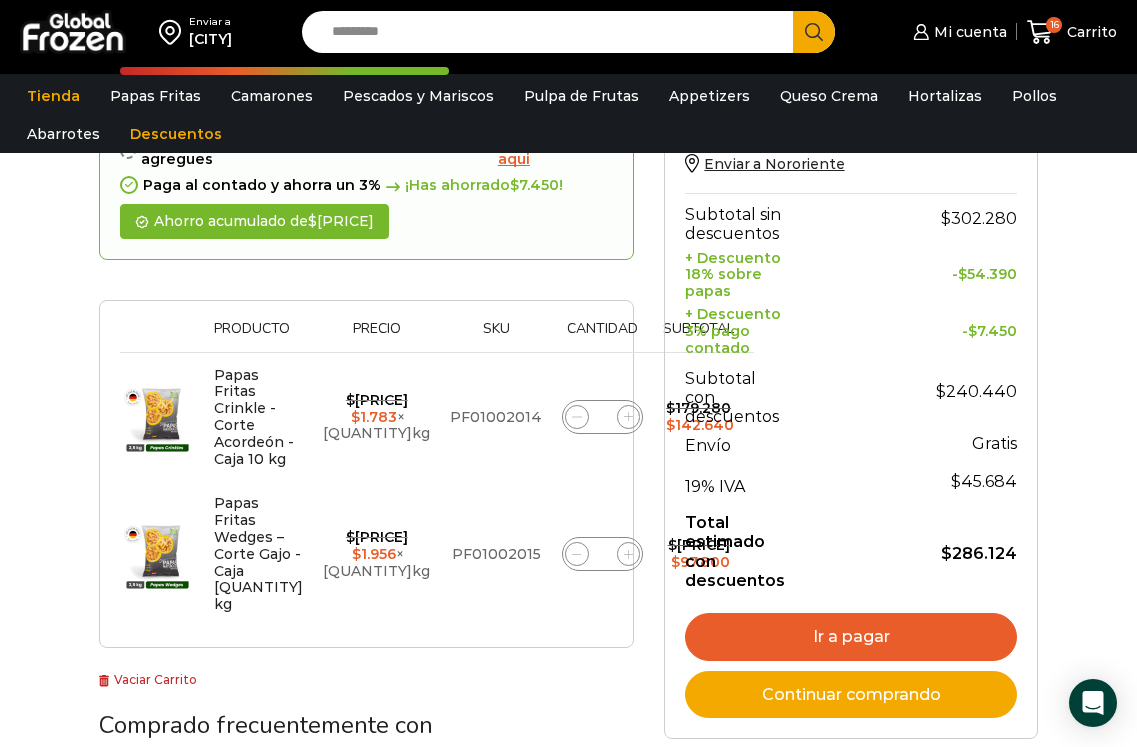 scroll, scrollTop: 333, scrollLeft: 0, axis: vertical 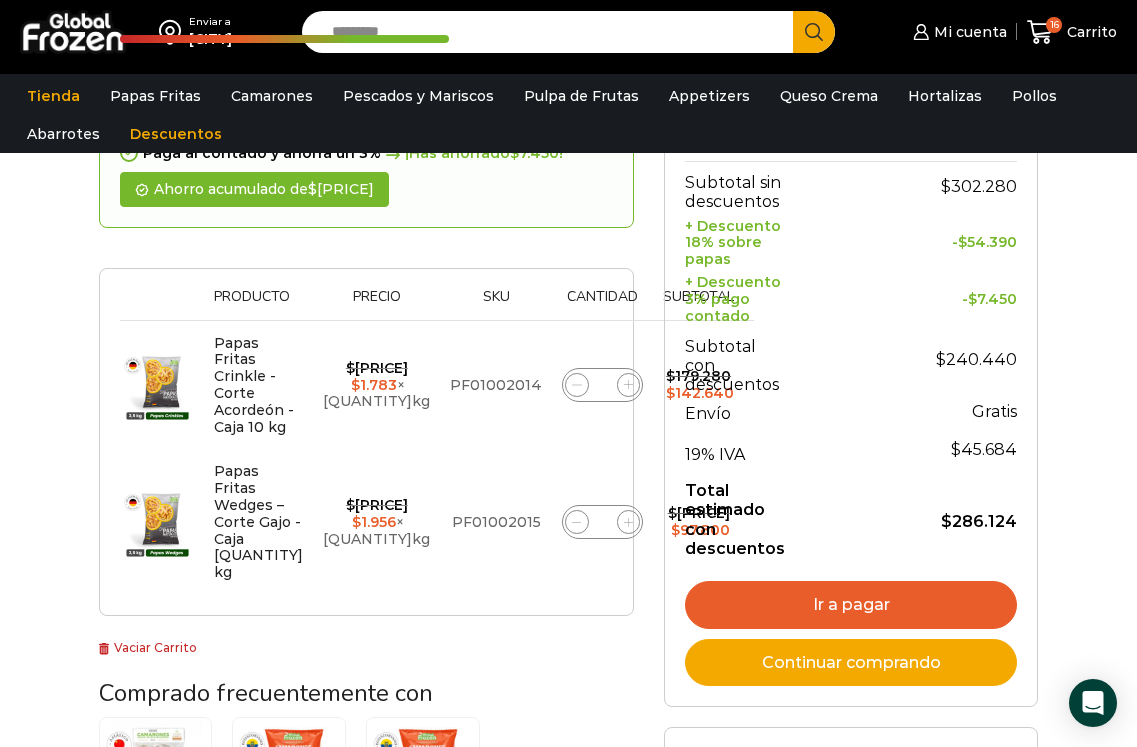 click at bounding box center (629, 385) 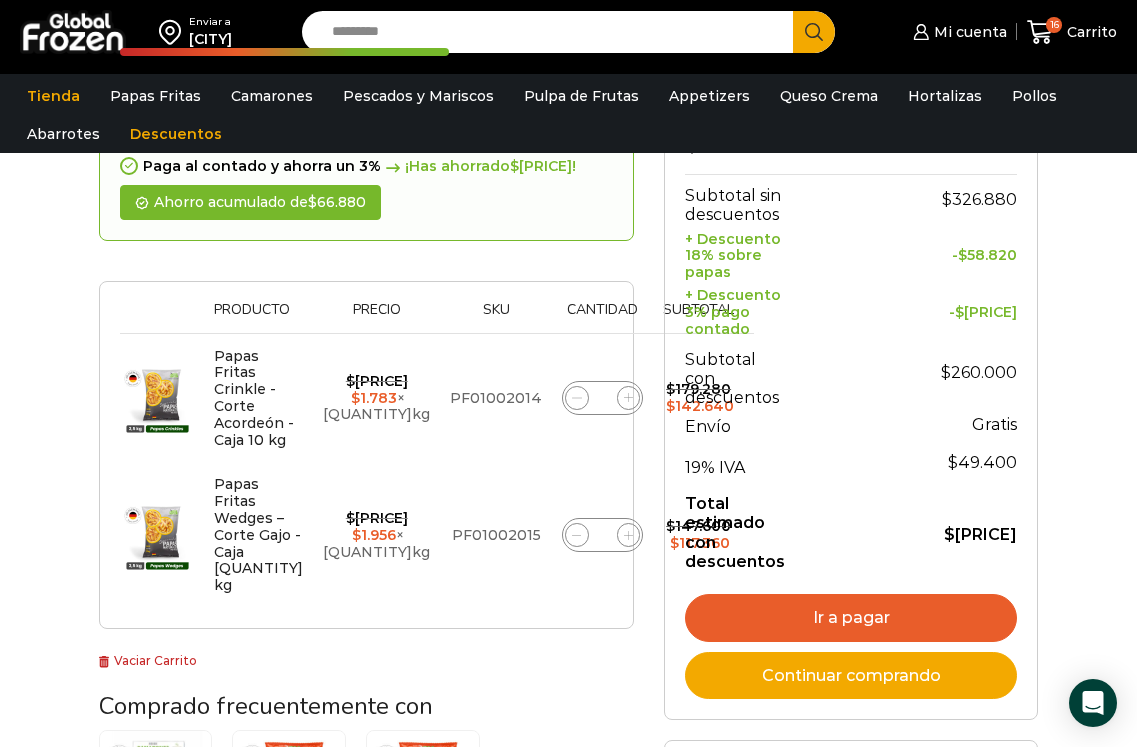 scroll, scrollTop: 333, scrollLeft: 0, axis: vertical 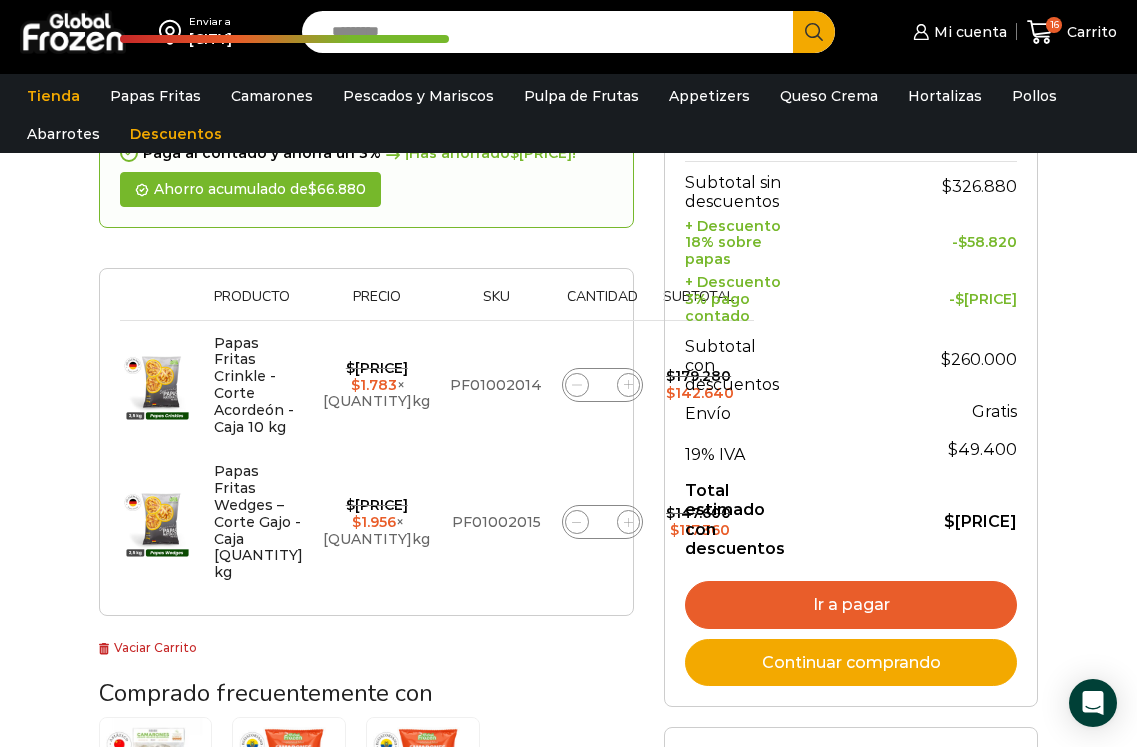 click at bounding box center [576, 384] 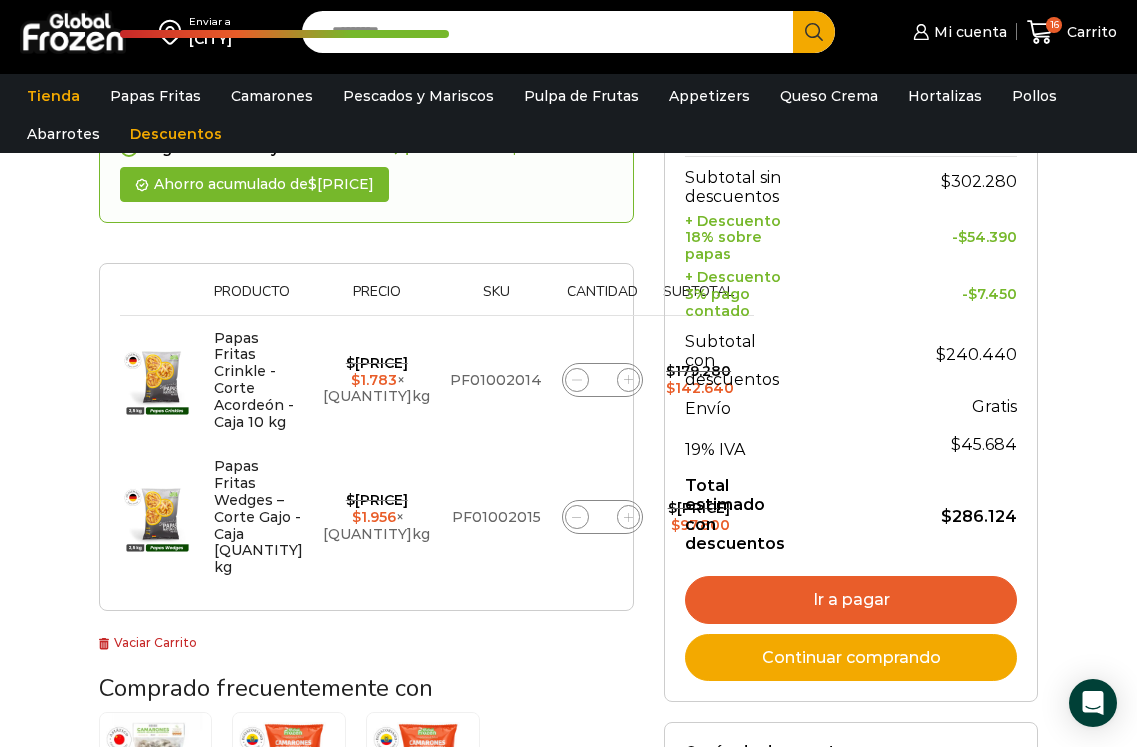 scroll, scrollTop: 533, scrollLeft: 0, axis: vertical 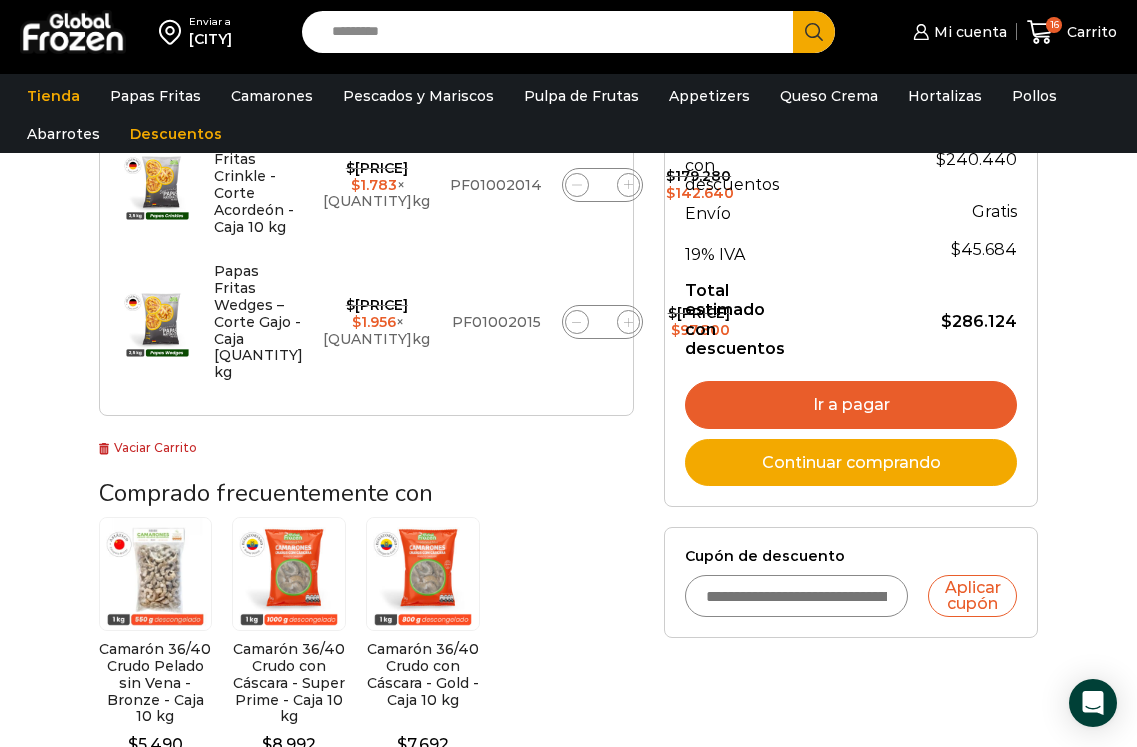 click on "Ir a pagar" at bounding box center [851, 405] 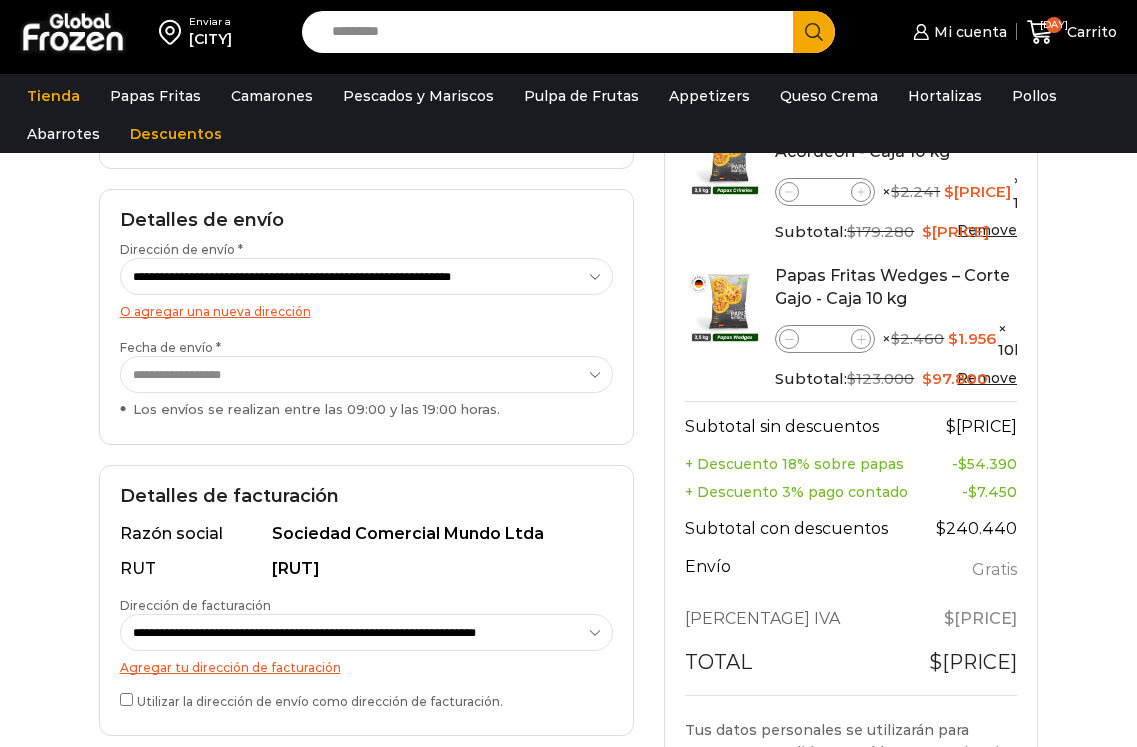 scroll, scrollTop: 300, scrollLeft: 0, axis: vertical 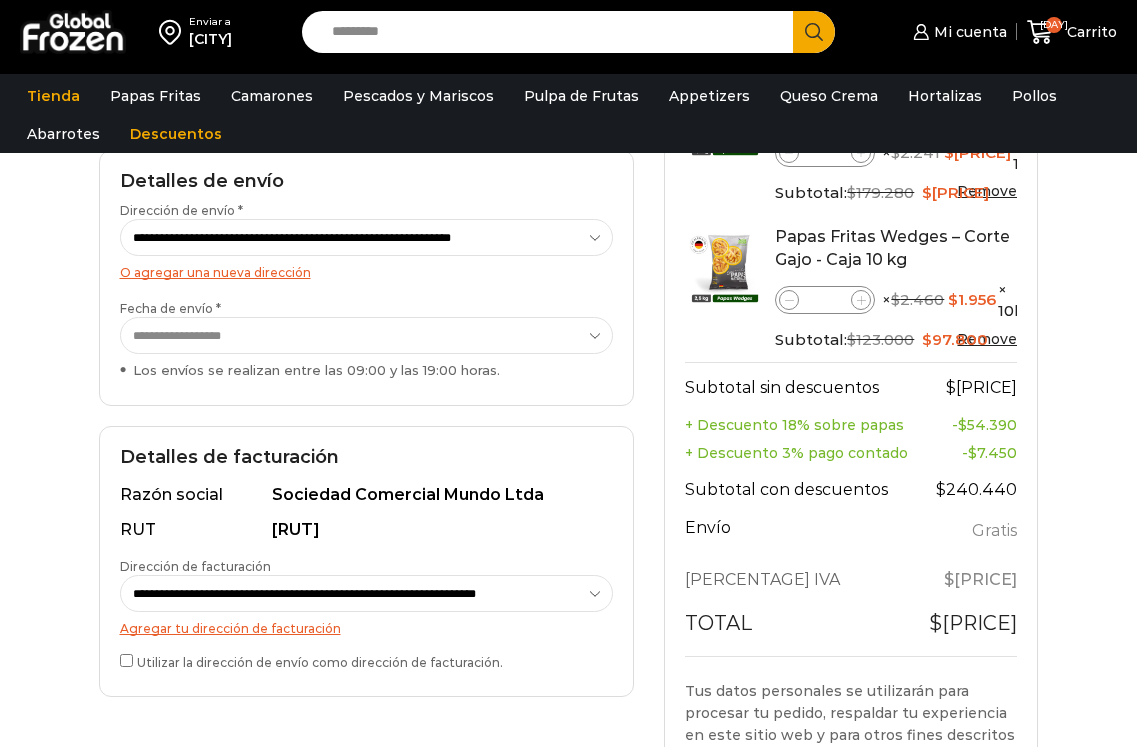 click on "**********" at bounding box center [367, 237] 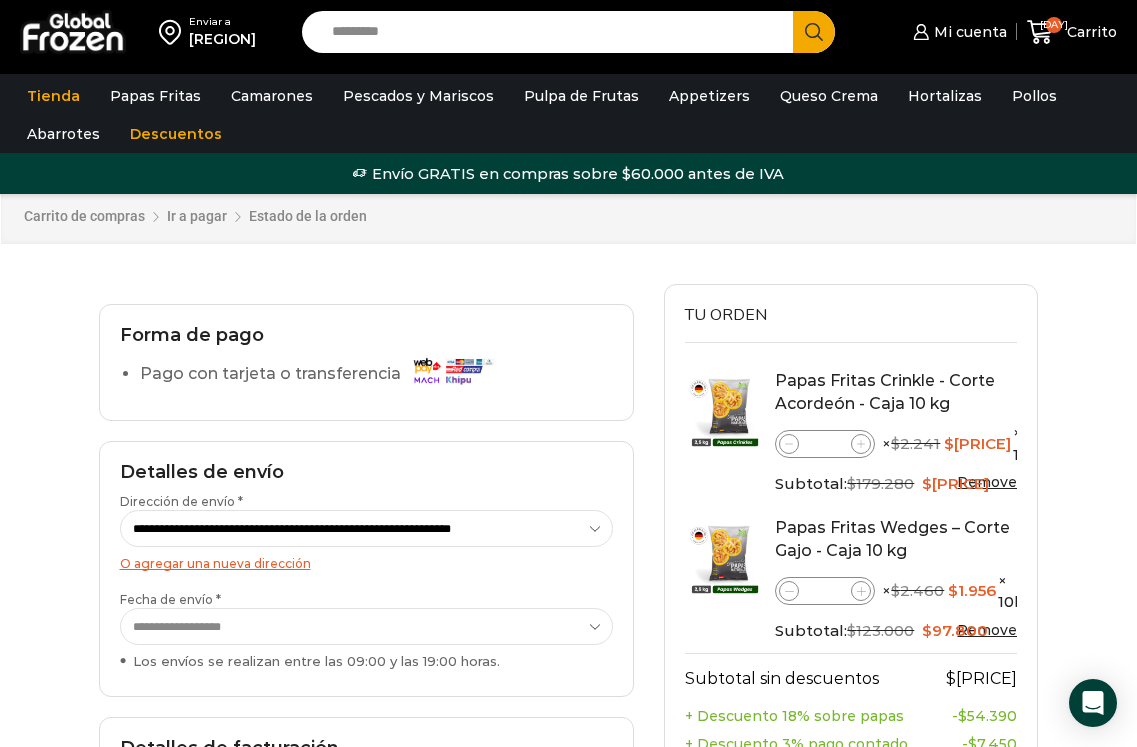 scroll, scrollTop: 0, scrollLeft: 0, axis: both 